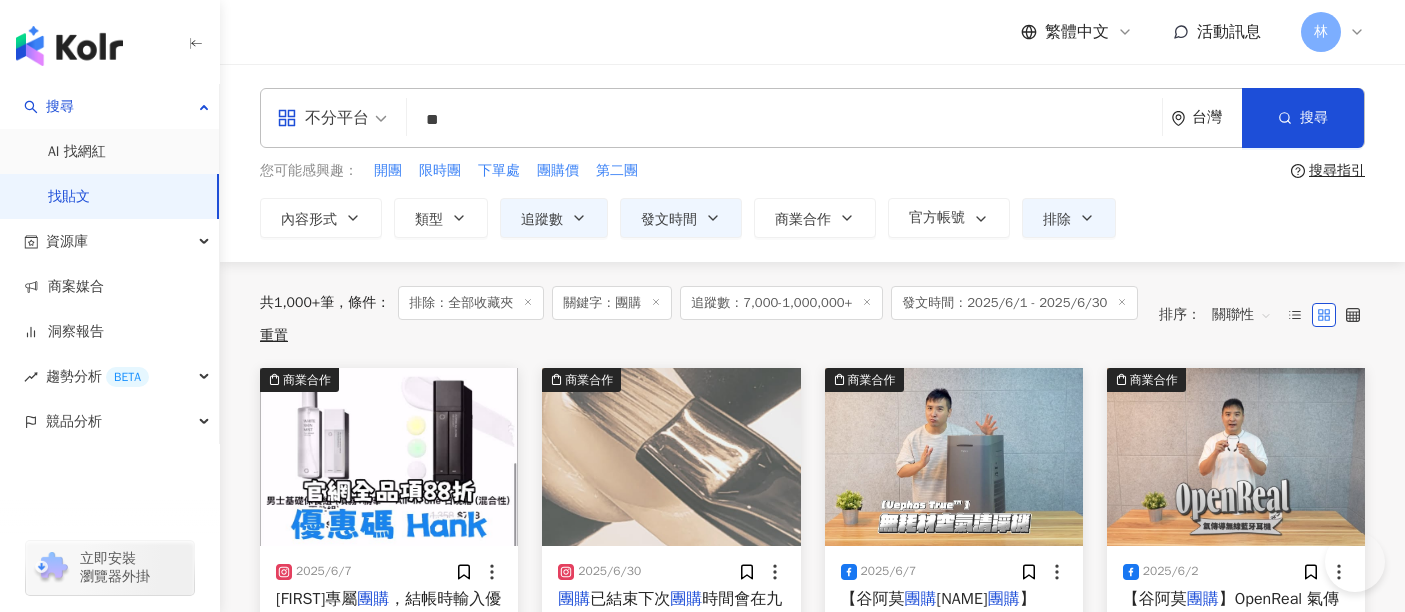 scroll, scrollTop: 420, scrollLeft: 0, axis: vertical 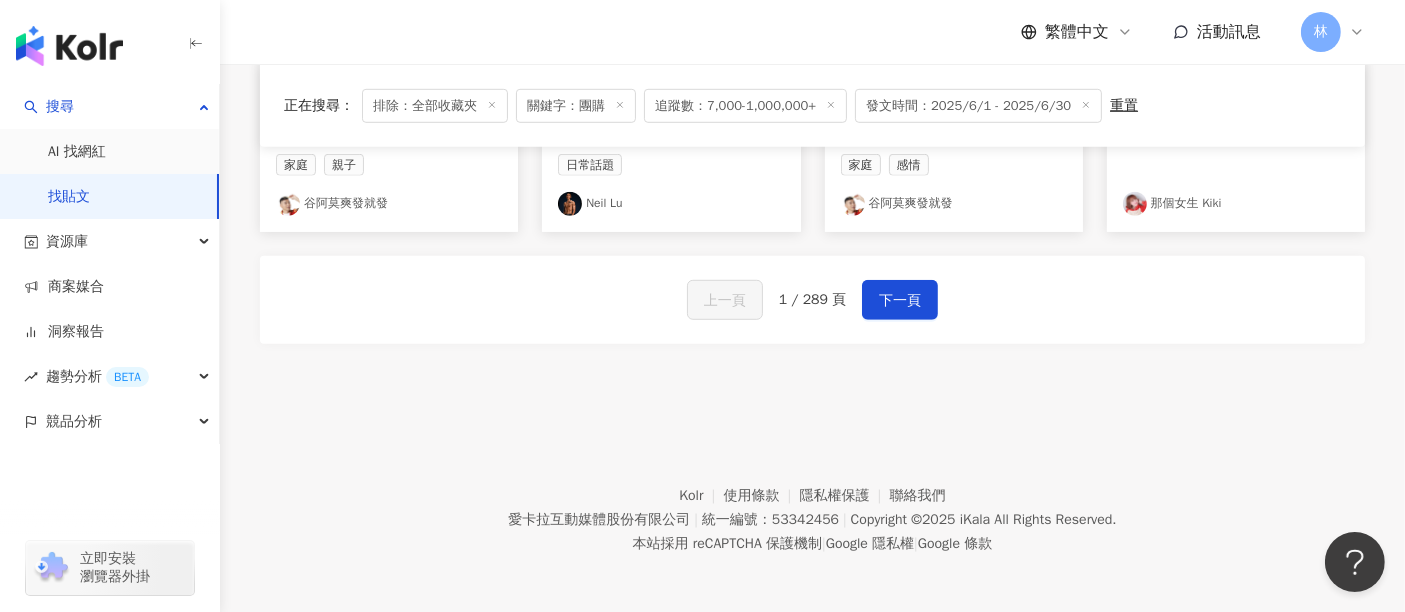 click on "1 / 289 頁" at bounding box center [812, 300] 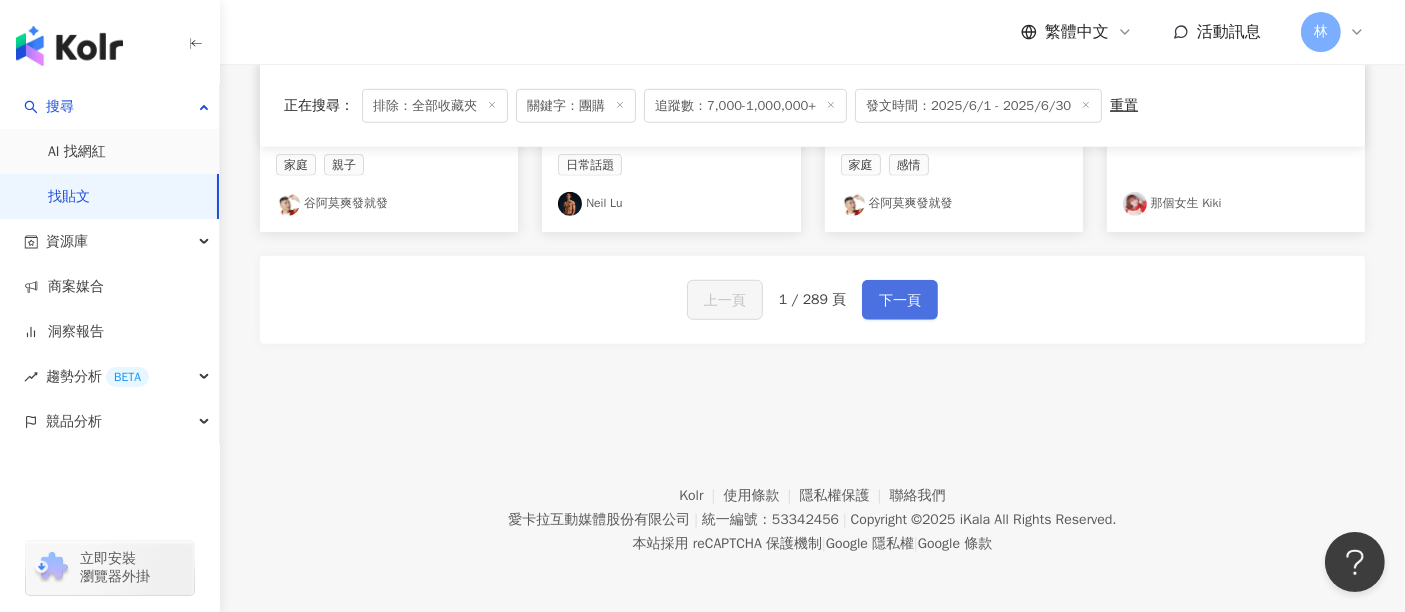 click on "下一頁" at bounding box center (900, 301) 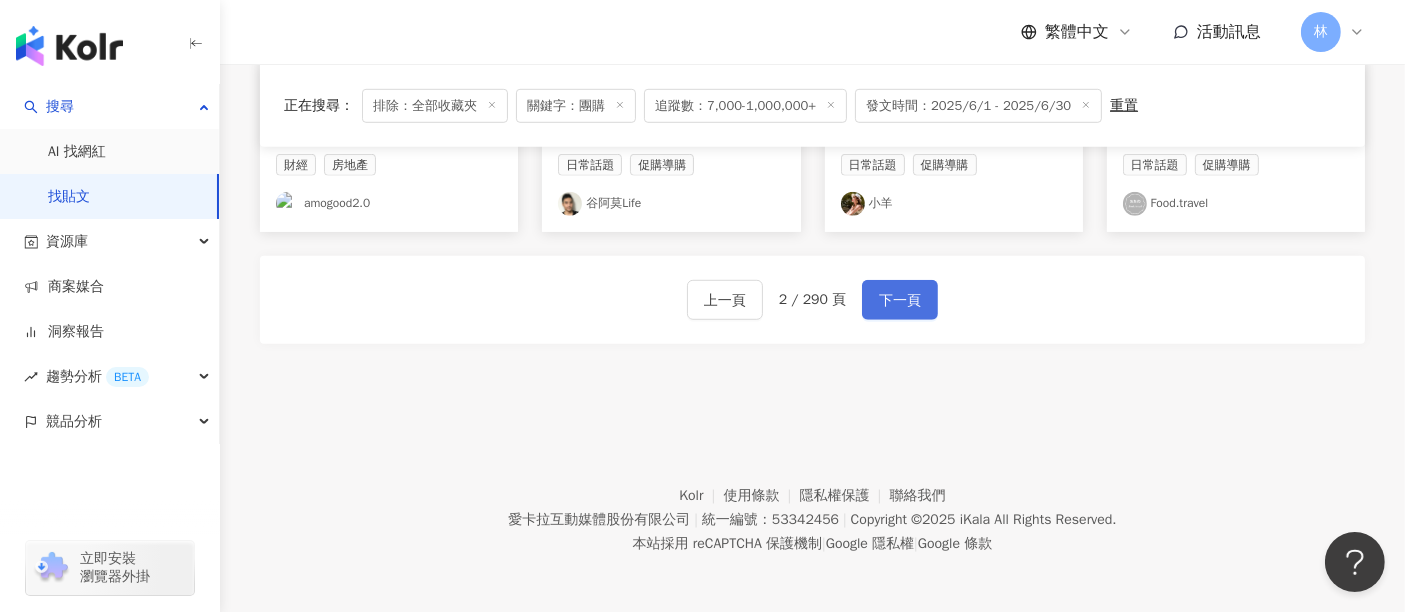 click on "下一頁" at bounding box center (900, 301) 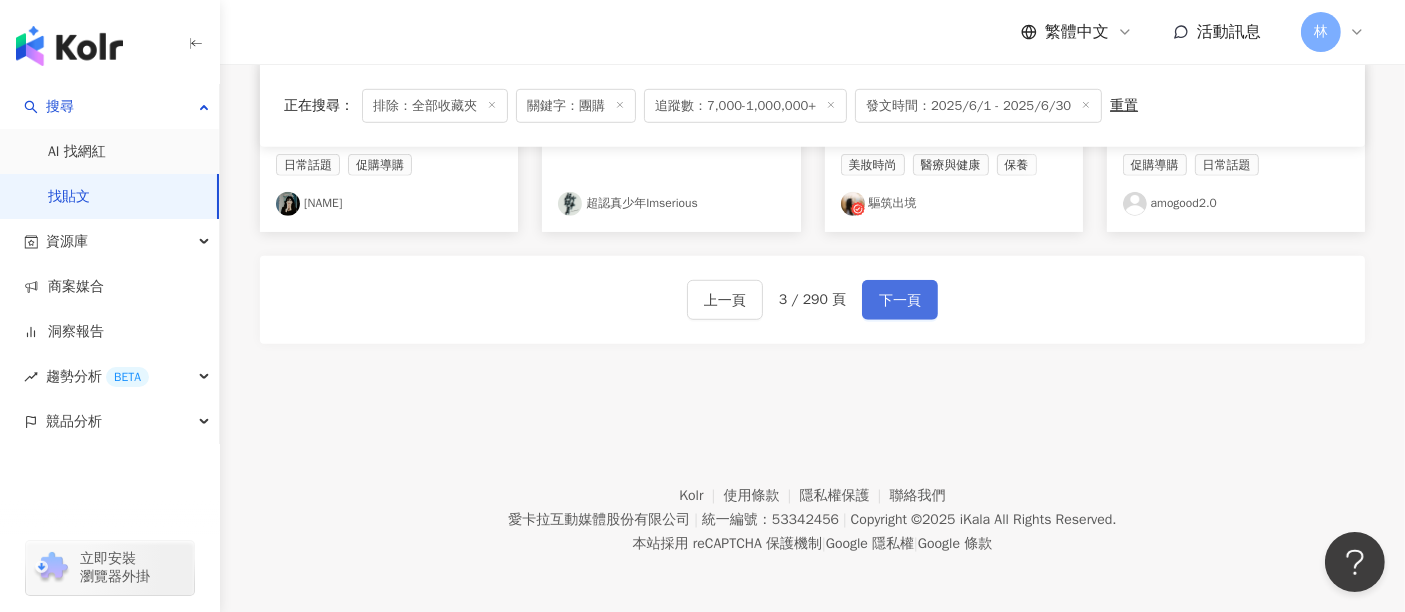 click on "下一頁" at bounding box center (900, 301) 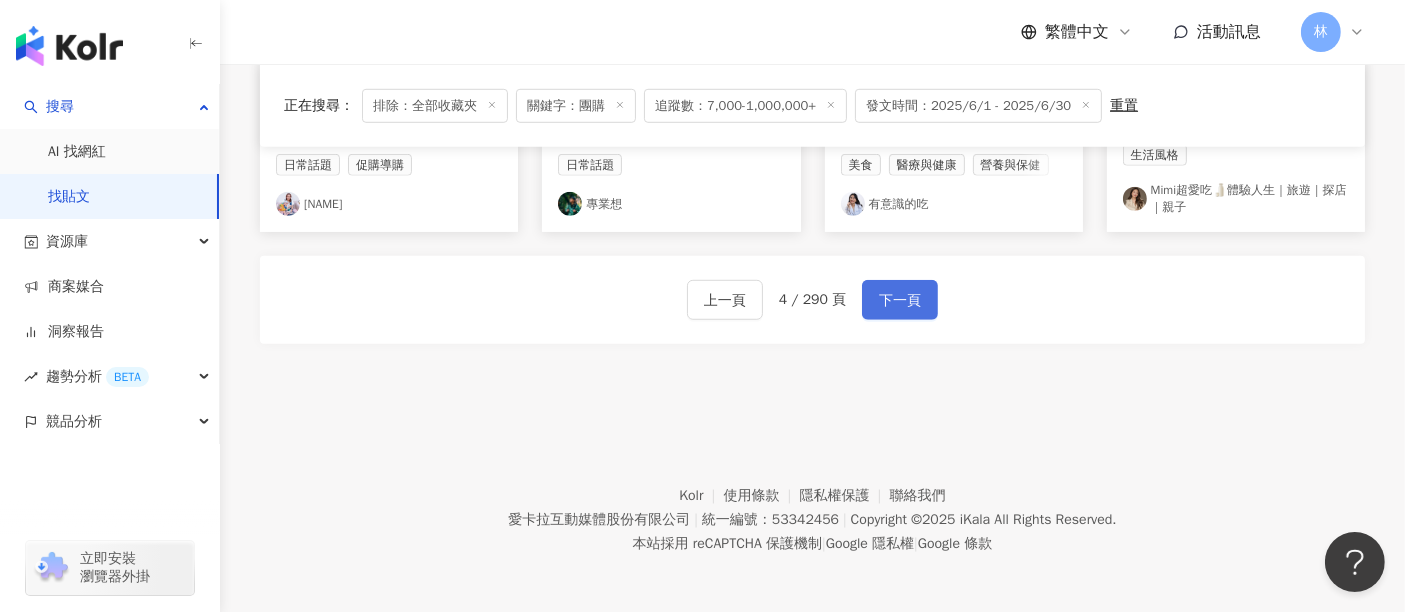 click on "下一頁" at bounding box center (900, 301) 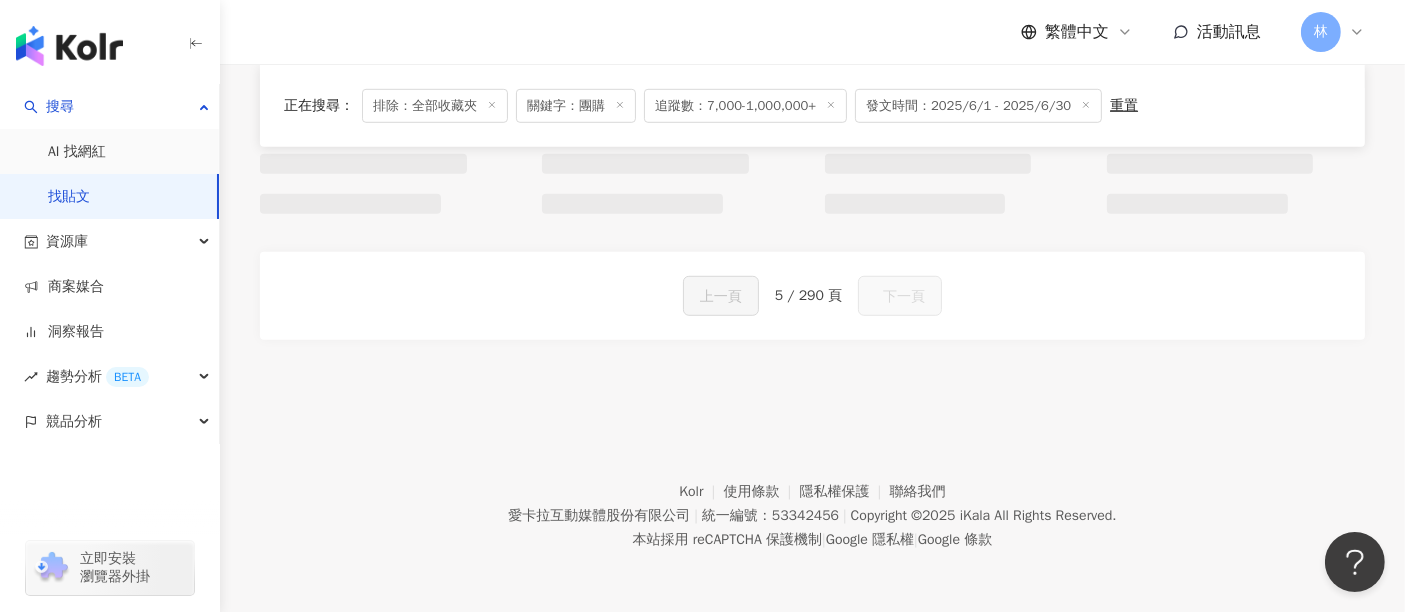 scroll, scrollTop: 1325, scrollLeft: 0, axis: vertical 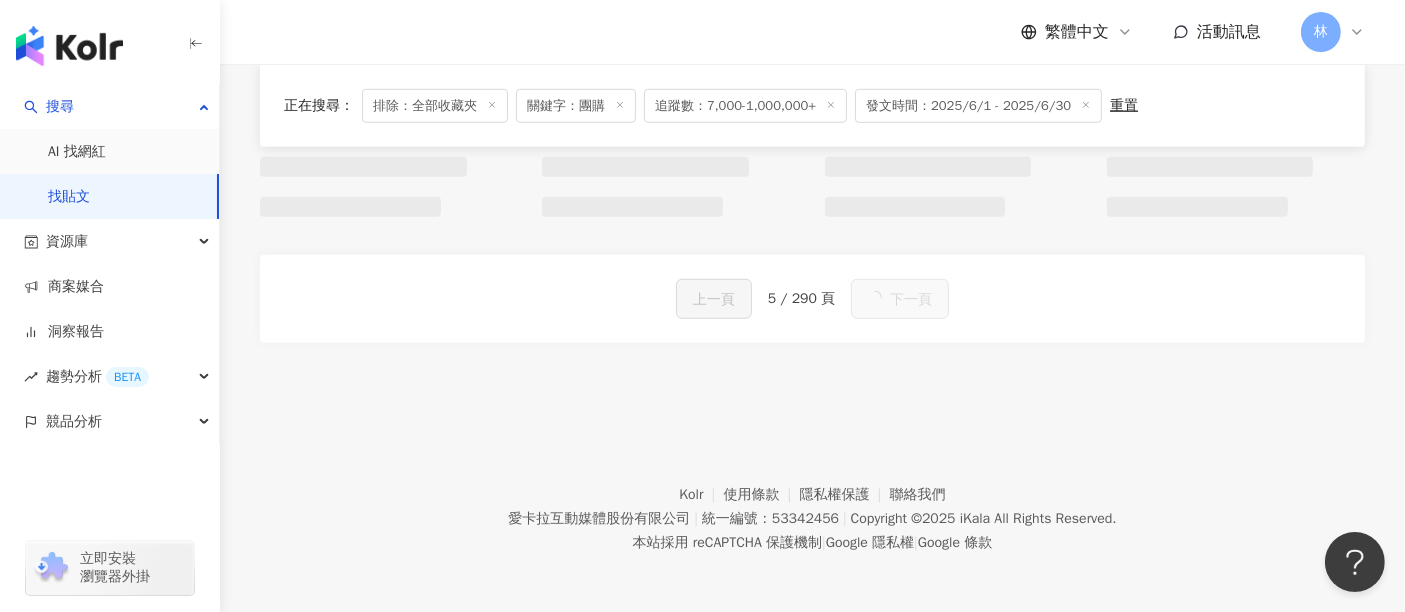 click on "下一頁" at bounding box center [900, 299] 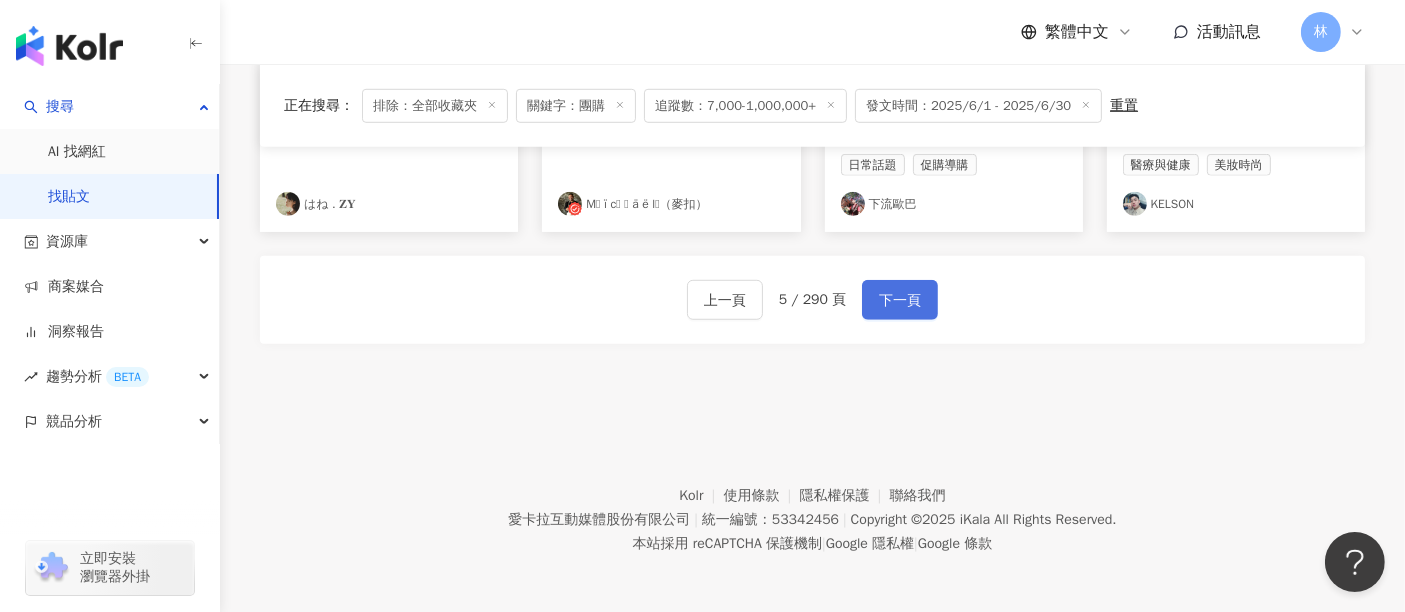 click on "下一頁" at bounding box center [900, 301] 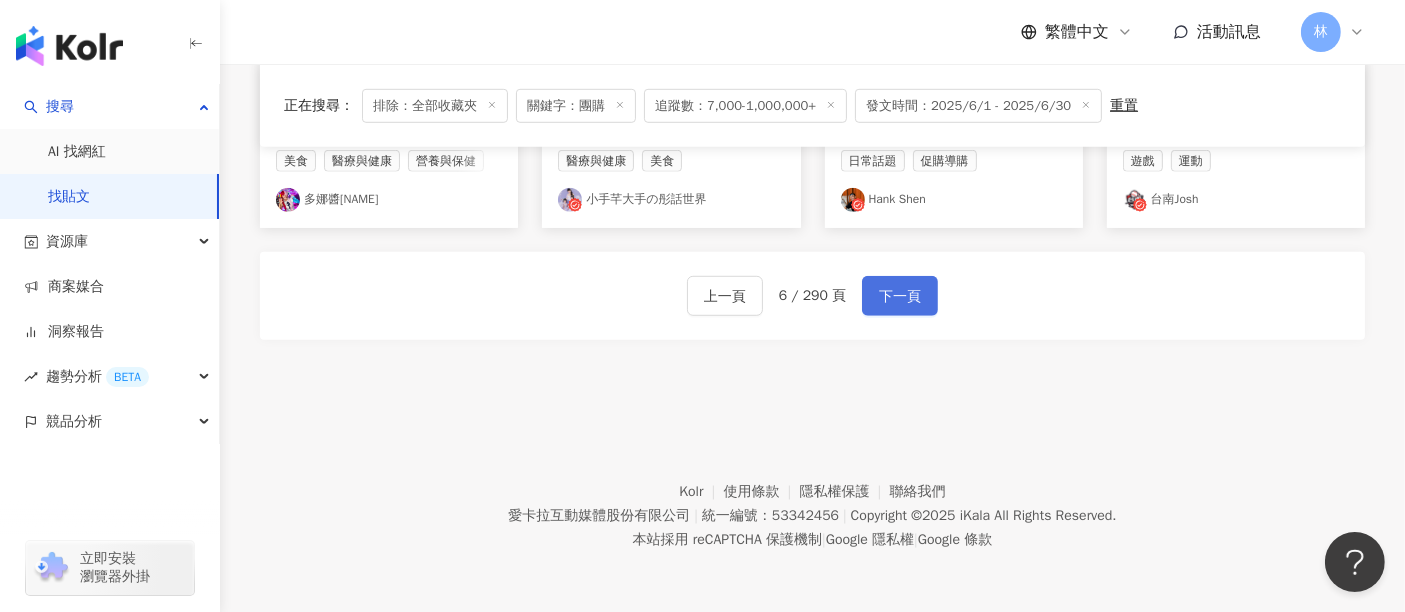 click on "下一頁" at bounding box center [900, 297] 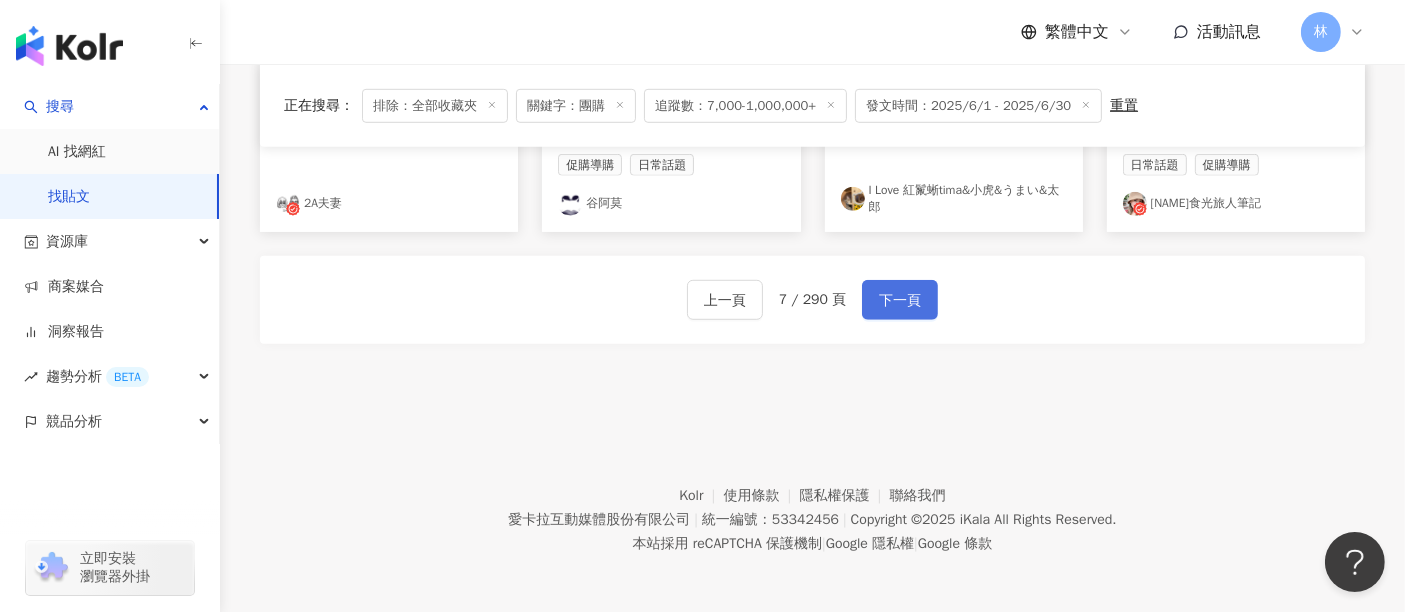 click on "下一頁" at bounding box center [900, 301] 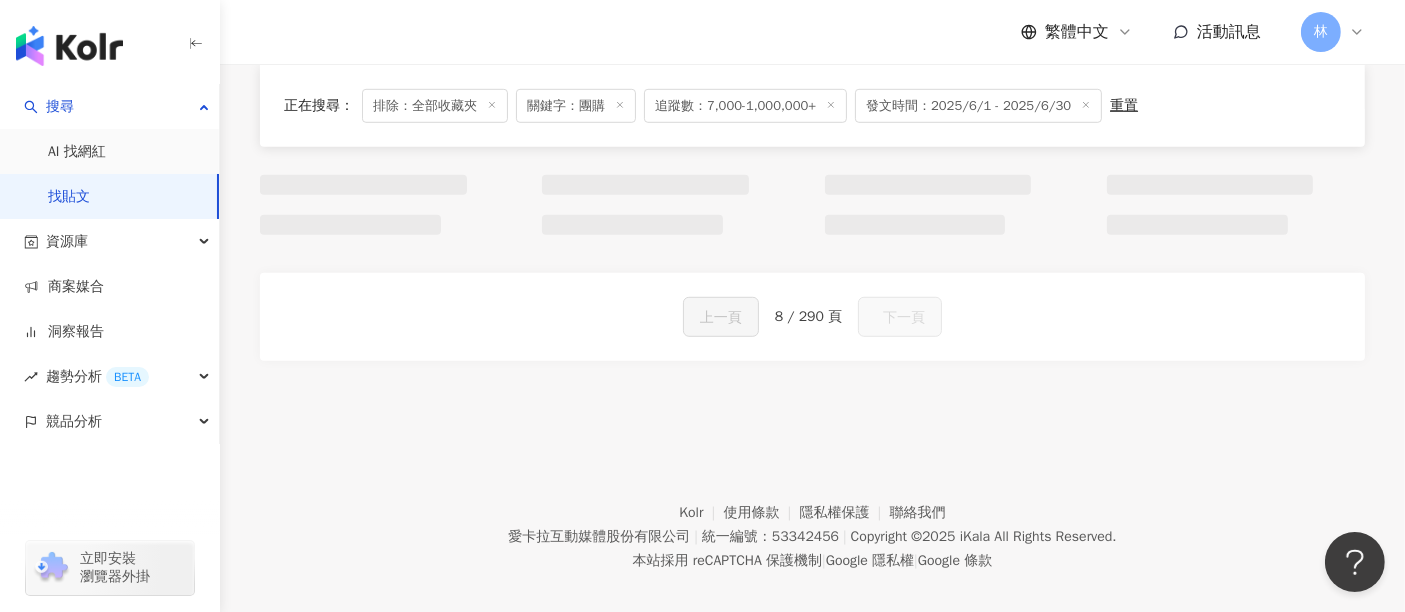 scroll, scrollTop: 1325, scrollLeft: 0, axis: vertical 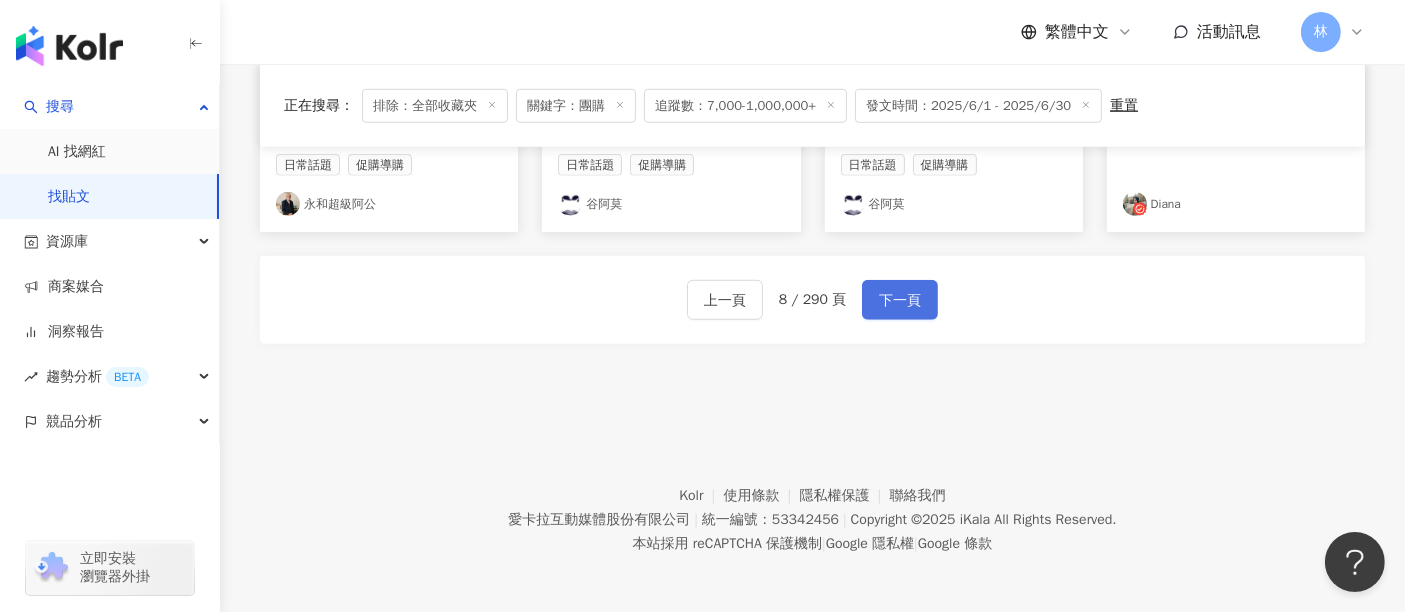 click on "下一頁" at bounding box center (900, 301) 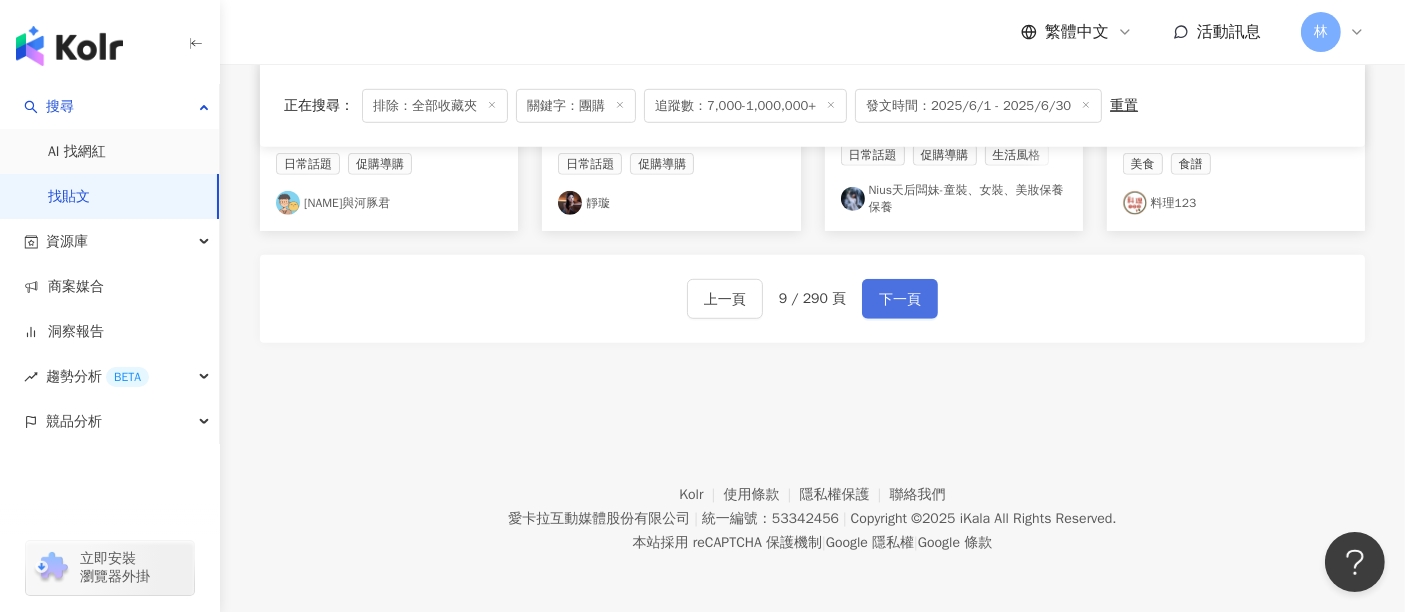 click on "下一頁" at bounding box center [900, 300] 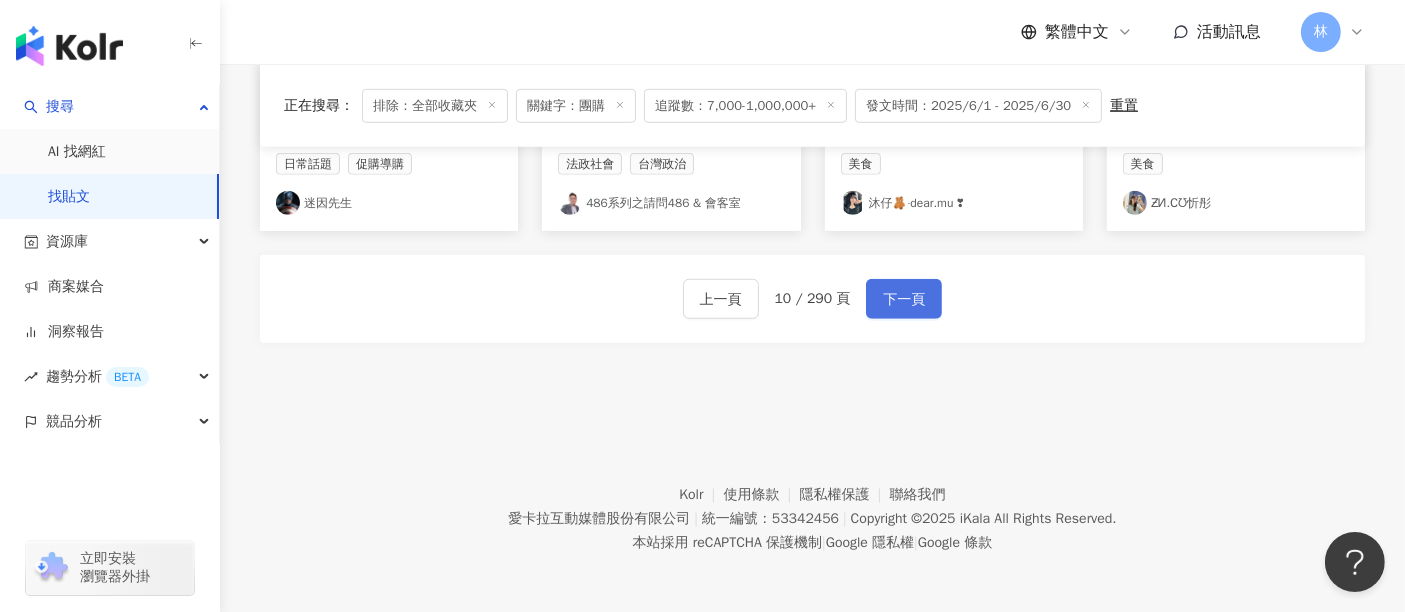 click on "下一頁" at bounding box center [904, 300] 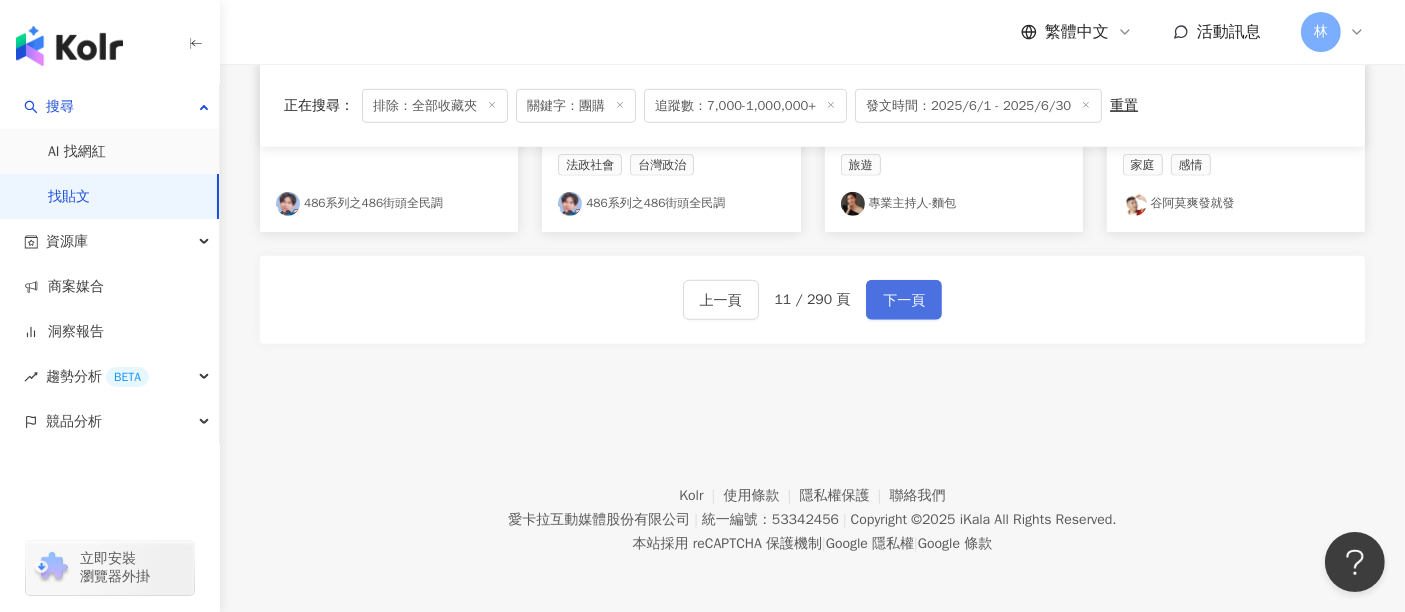 click on "下一頁" at bounding box center (904, 301) 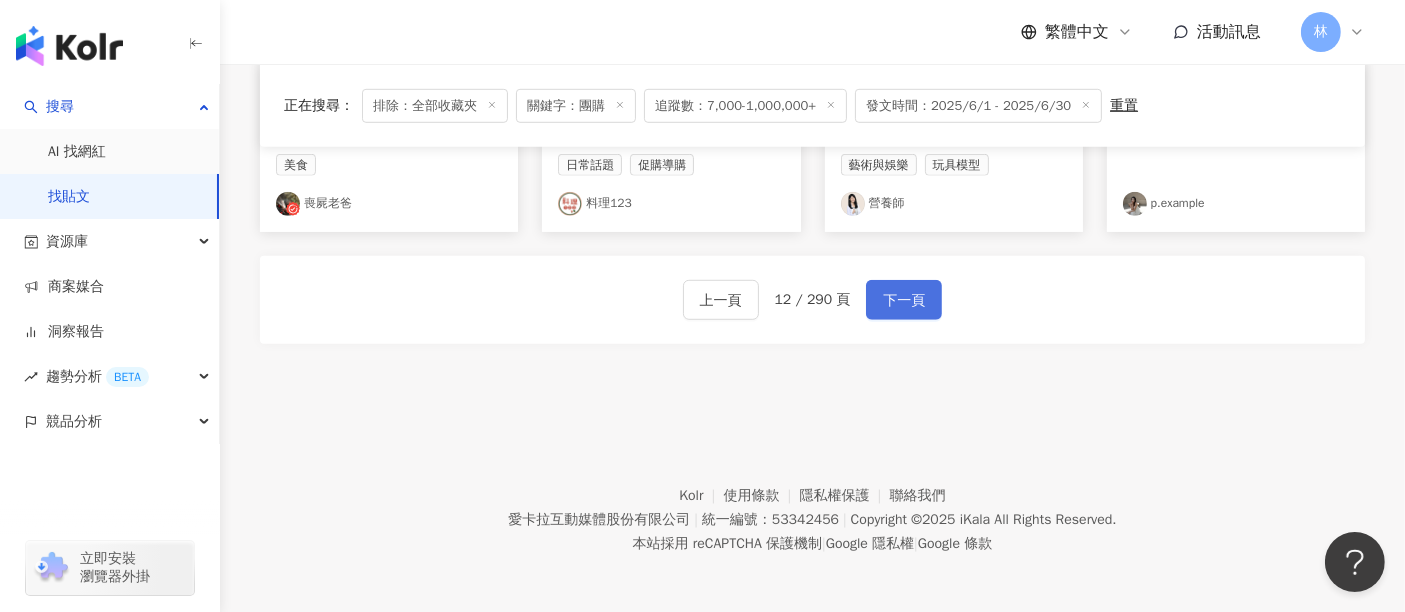 click on "下一頁" at bounding box center [904, 301] 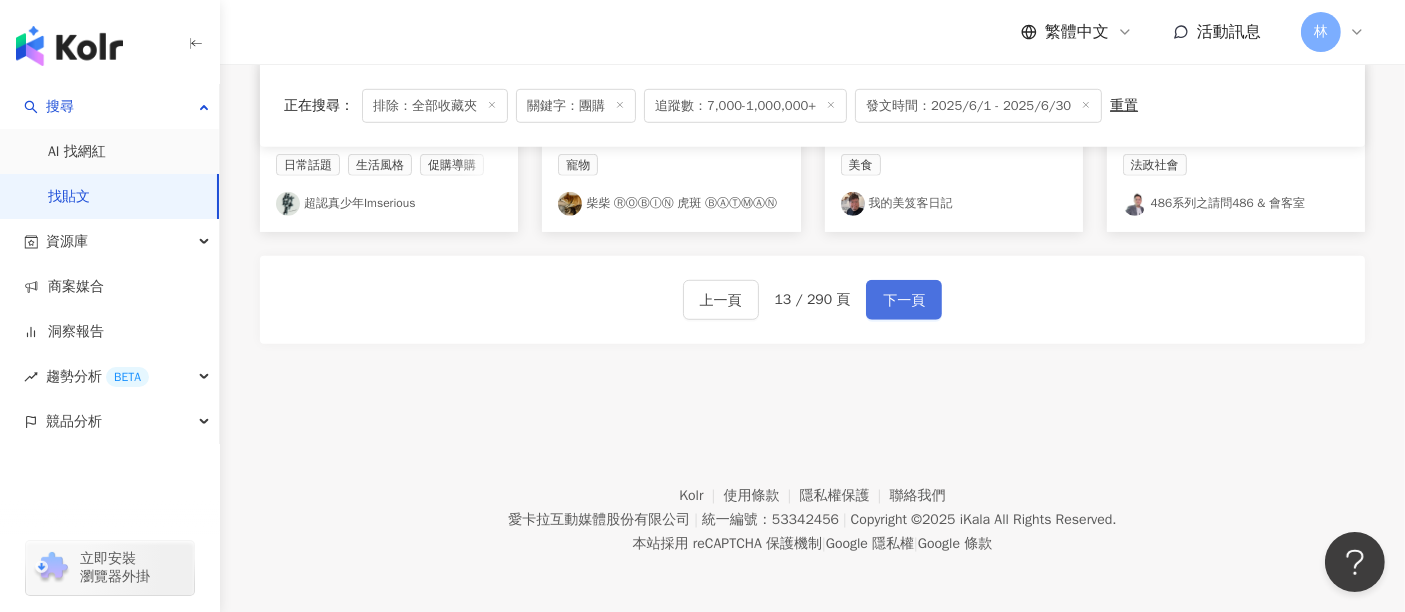 click on "下一頁" at bounding box center (904, 301) 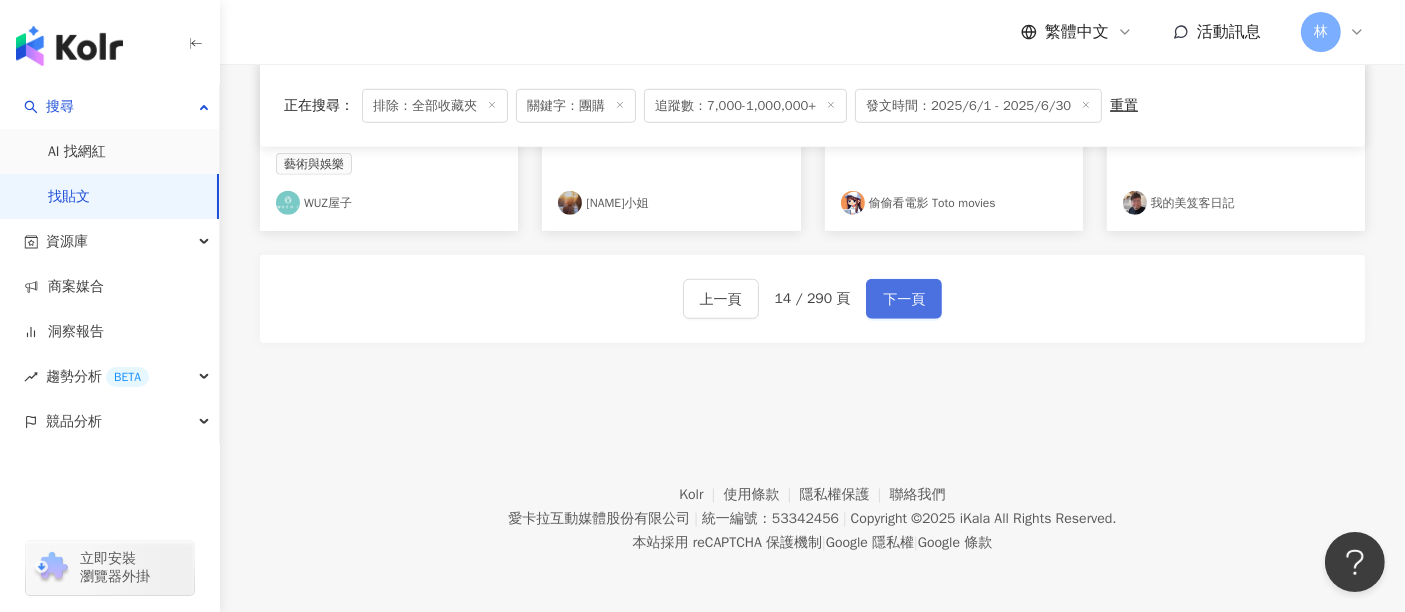 click on "下一頁" at bounding box center (904, 300) 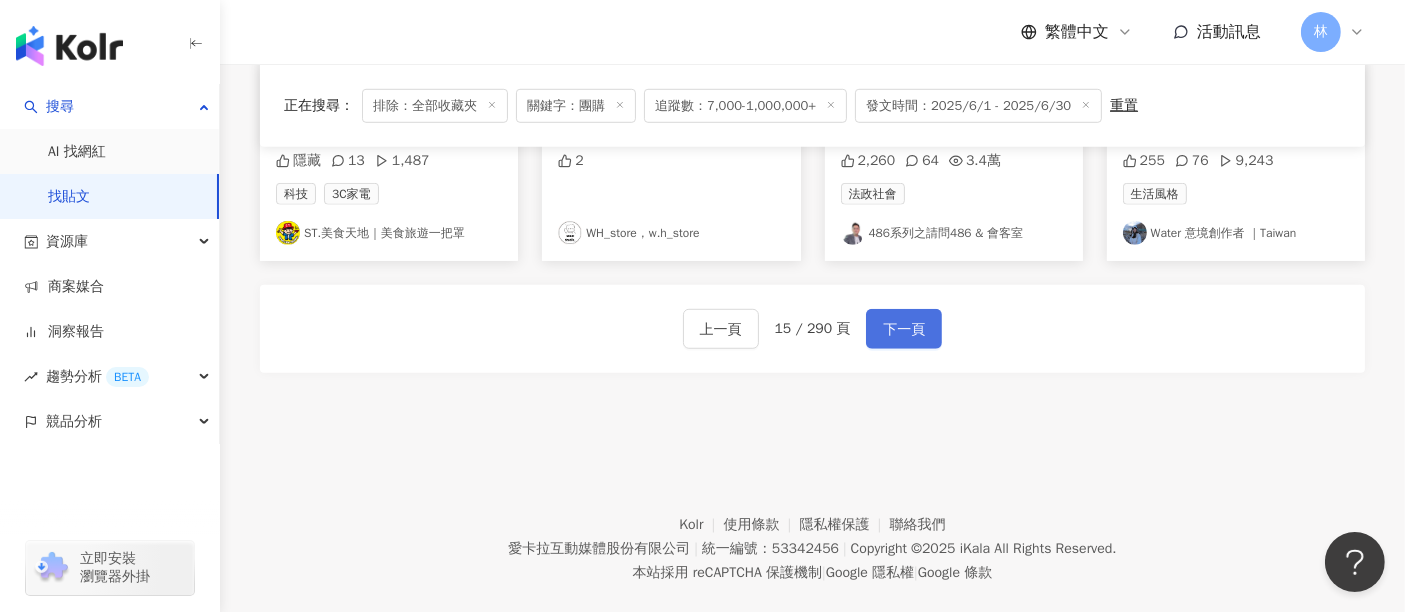 click on "下一頁" at bounding box center [904, 330] 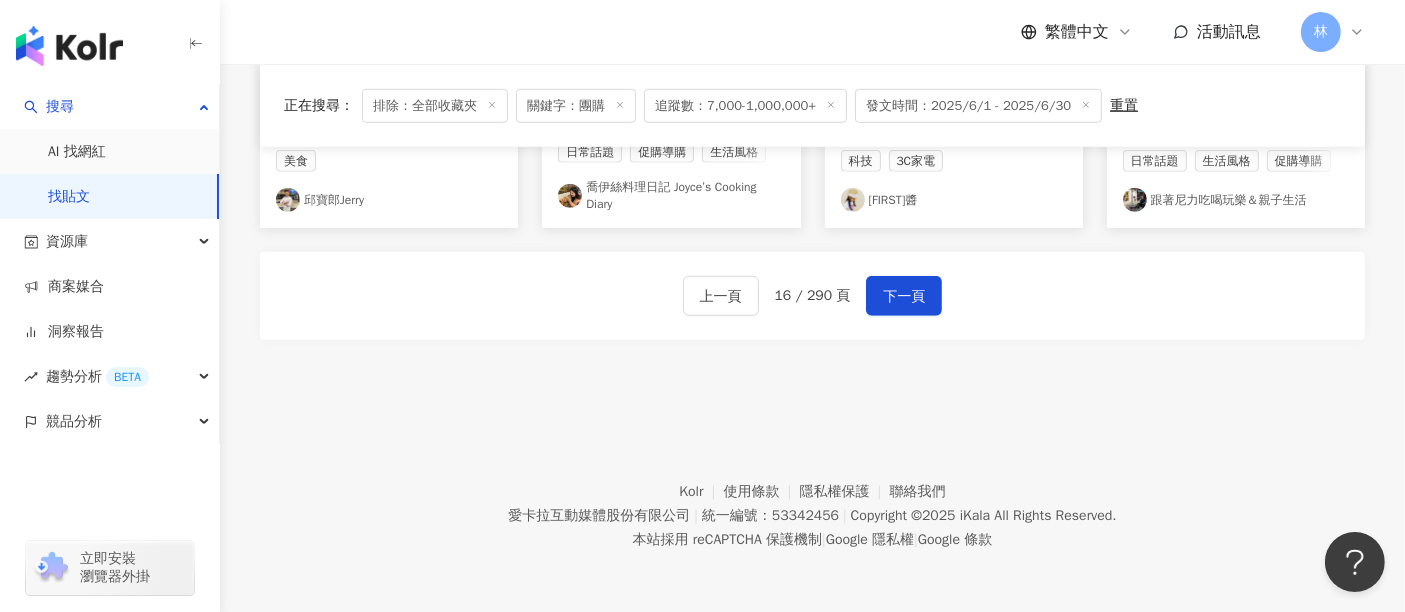 scroll, scrollTop: 1317, scrollLeft: 0, axis: vertical 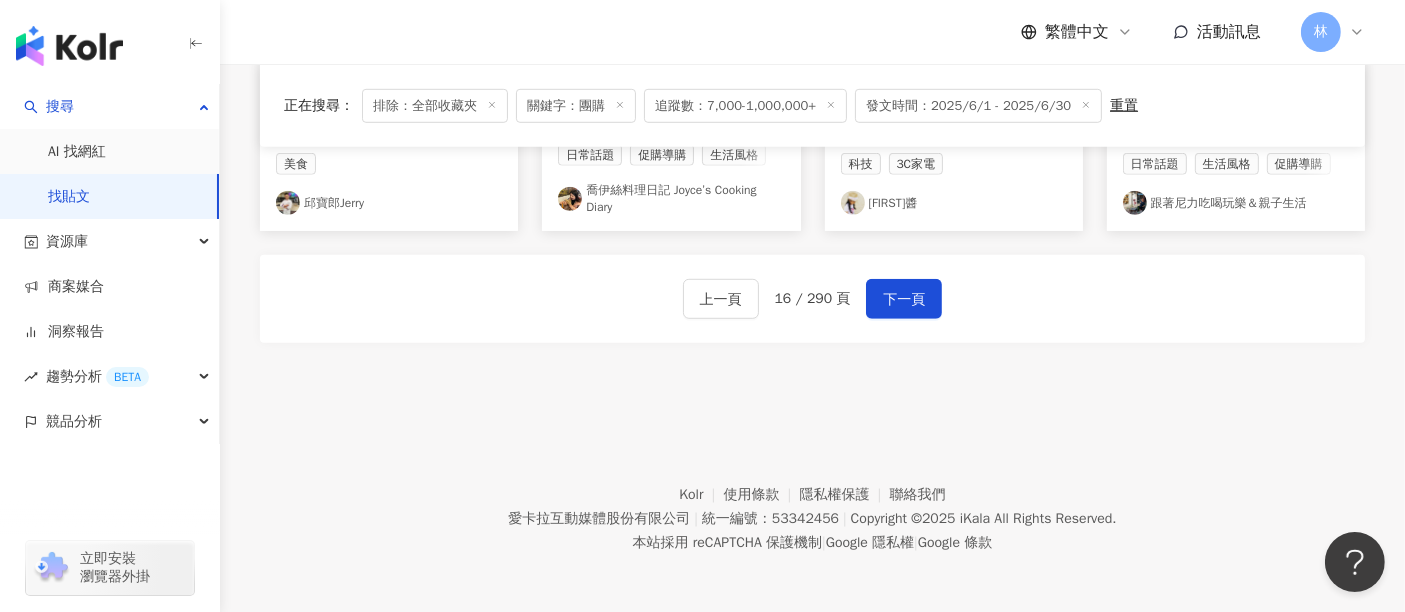 click on "商業合作 2025/6/29 內衣 團購 只到明天！！！把握時間下單❤️ 723 7 1.3萬 日常話題 促購導購 变色龙的小公主 商業合作 2025/6/20 ［ Jonquil 小圓餅抽獎文 ⚠️已抽出］
🪄 團購 時間6/16-6/22
🪄出貨時間：下單後於3天內出貨完畢
團購 連結在ig首頁🔗
分享影片並留言Tag你的朋友我要抽一盒送你們！！😍 73 35 6,012 日常話題 生活風格 促購導購 紋紋 商業合作 2025/6/25 只有2Kg的折疊寶寶床中床，限時 團購 中～ 16 2 1,700 1,700 2 Saint ‧ 聖吃遊 ‧ 回憶倉儲 商業合作 2025/6/2 模式建構膠50ml 原價 $599元，享 團購 優惠$499元
MIDDLE 14 生活風格 日常話題 促購導購 璐意雅專業美甲教學及耗材販售 商業合作 2025/6/1 inda X NaSaDen行李箱】限時 團購 開跑啦！
🔗專屬連結：
http 15 生活風格 旅遊 小乖Linda 商業合作 2025/6/19 卡-哈囉👋哈囉👋
《來囉！胖胖好康 團購 再度登場》
這次的 團購 222" at bounding box center [812, -290] 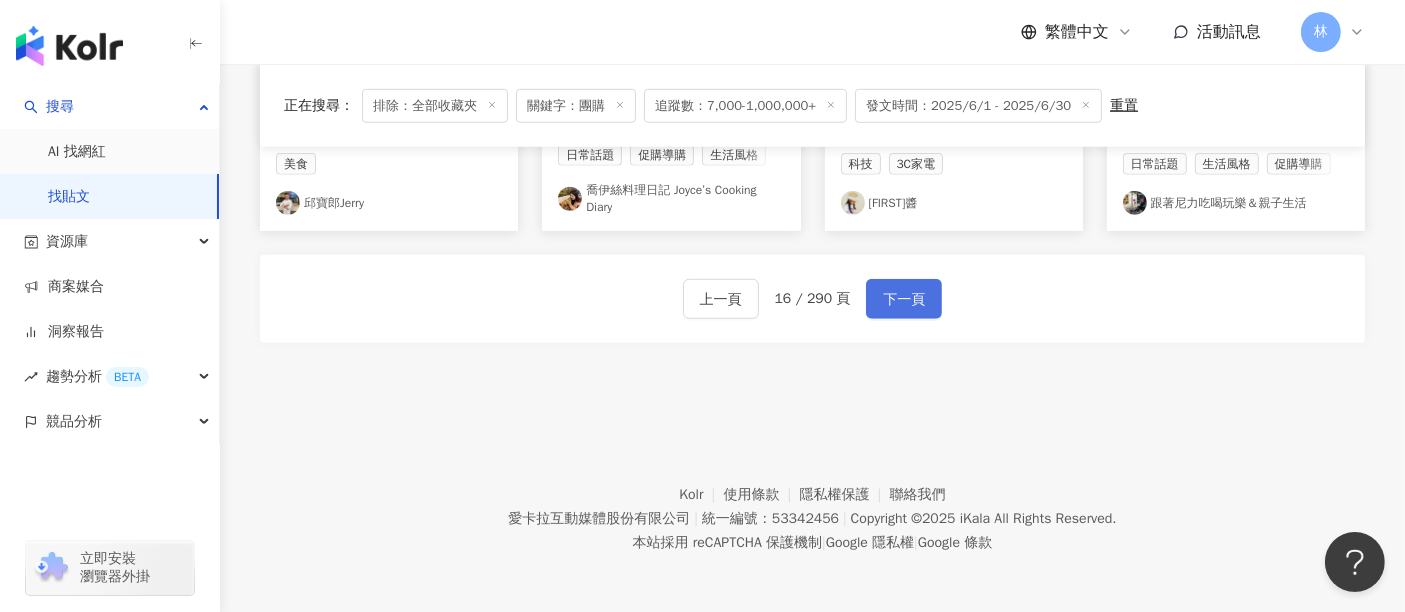 click on "下一頁" at bounding box center [904, 300] 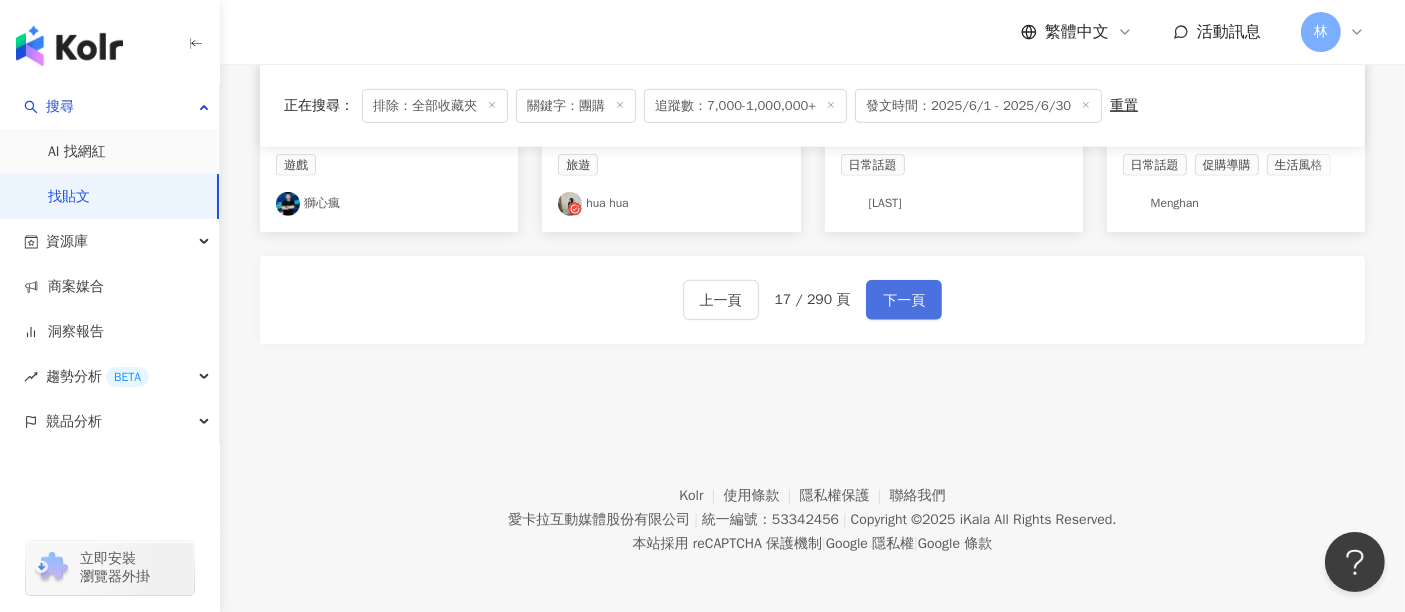 click on "下一頁" at bounding box center (904, 301) 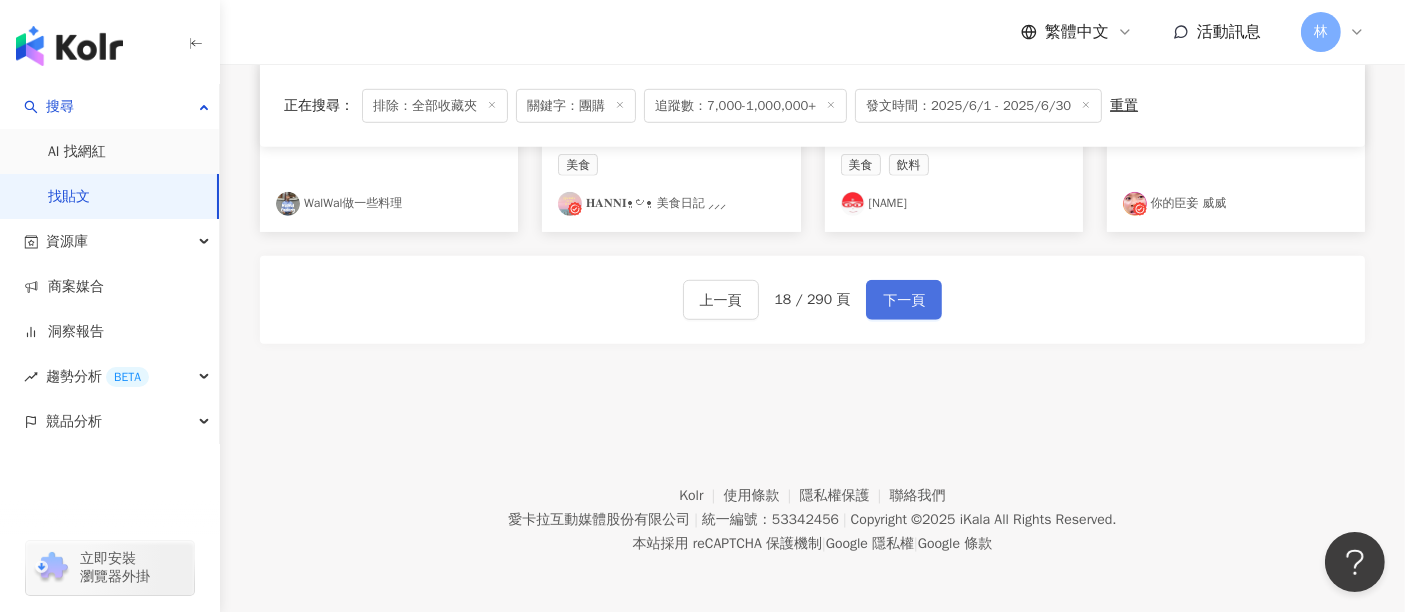 click on "下一頁" at bounding box center (904, 301) 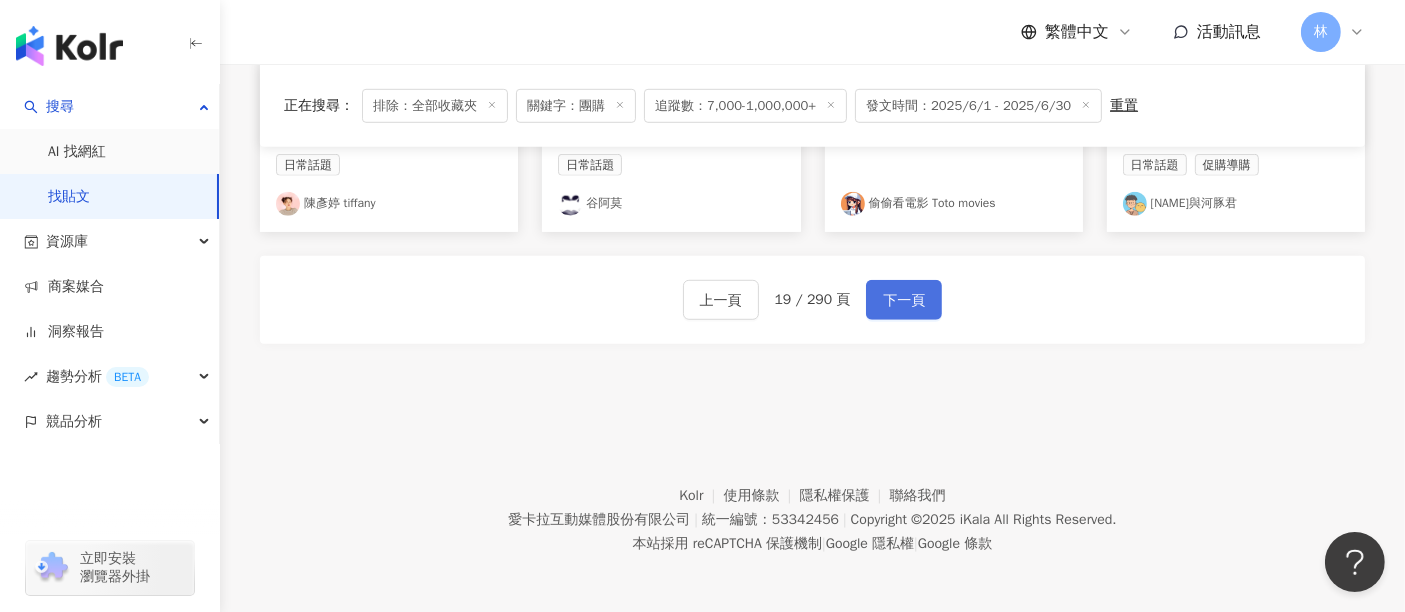 click on "下一頁" at bounding box center (904, 301) 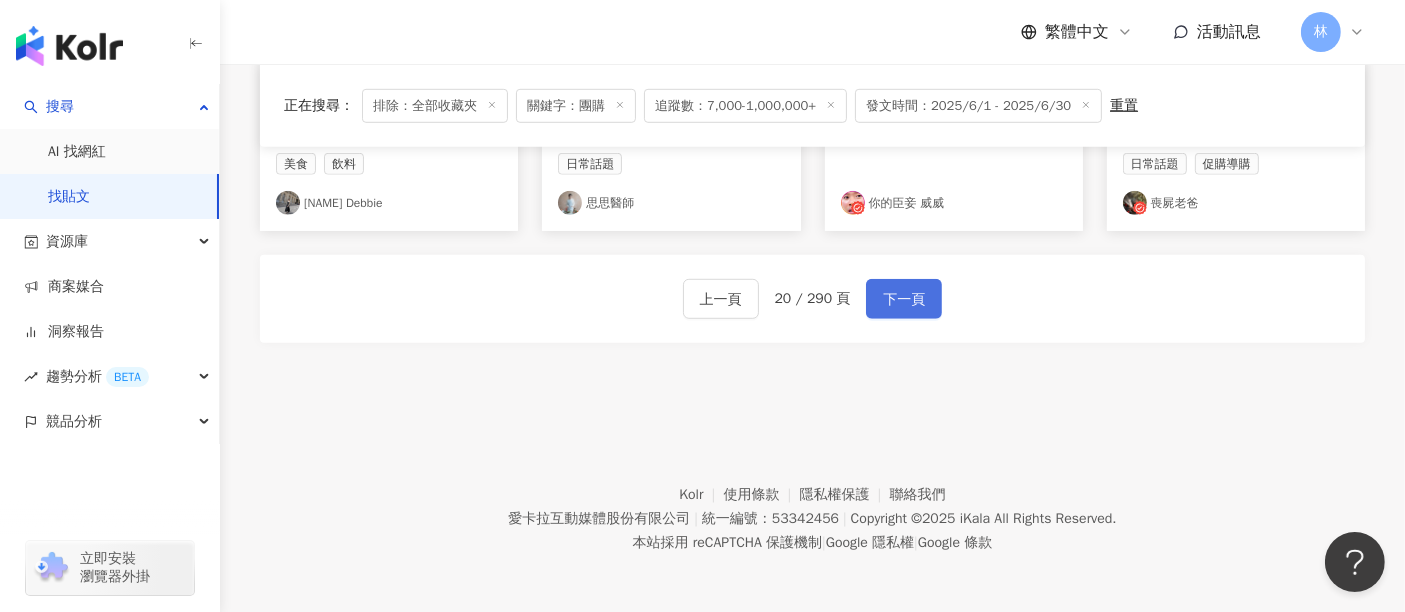 click on "下一頁" at bounding box center (904, 300) 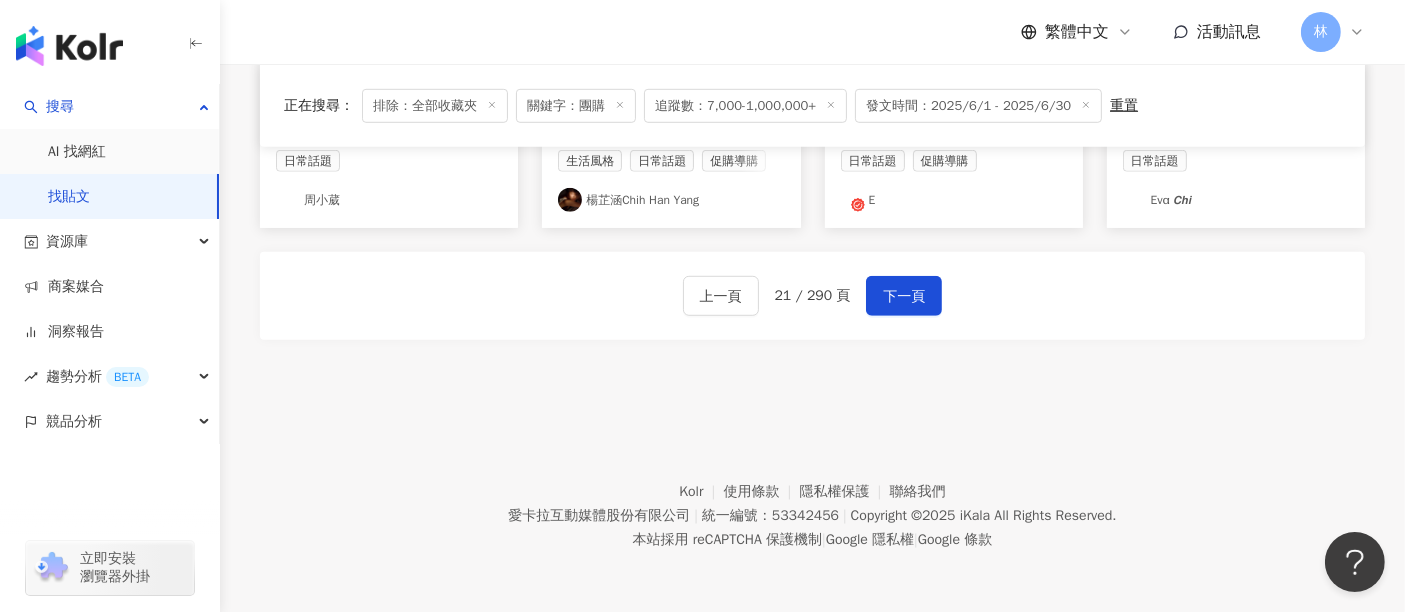 scroll, scrollTop: 1317, scrollLeft: 0, axis: vertical 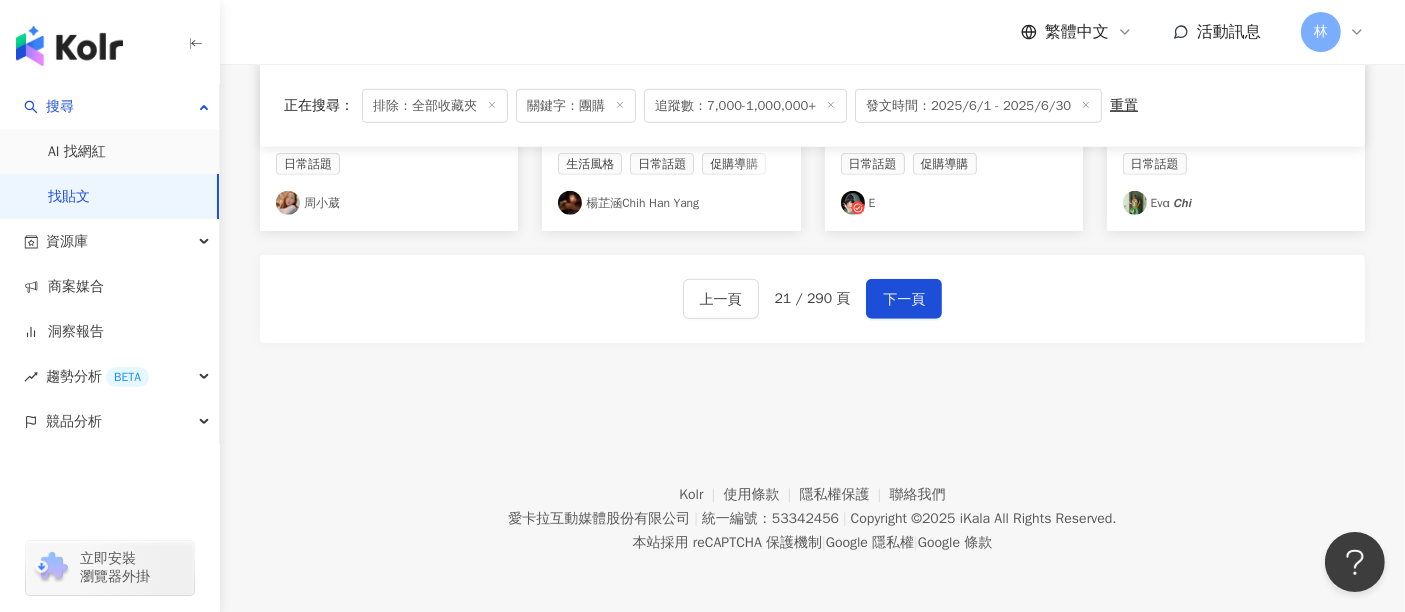 drag, startPoint x: 1128, startPoint y: 354, endPoint x: 1114, endPoint y: 354, distance: 14 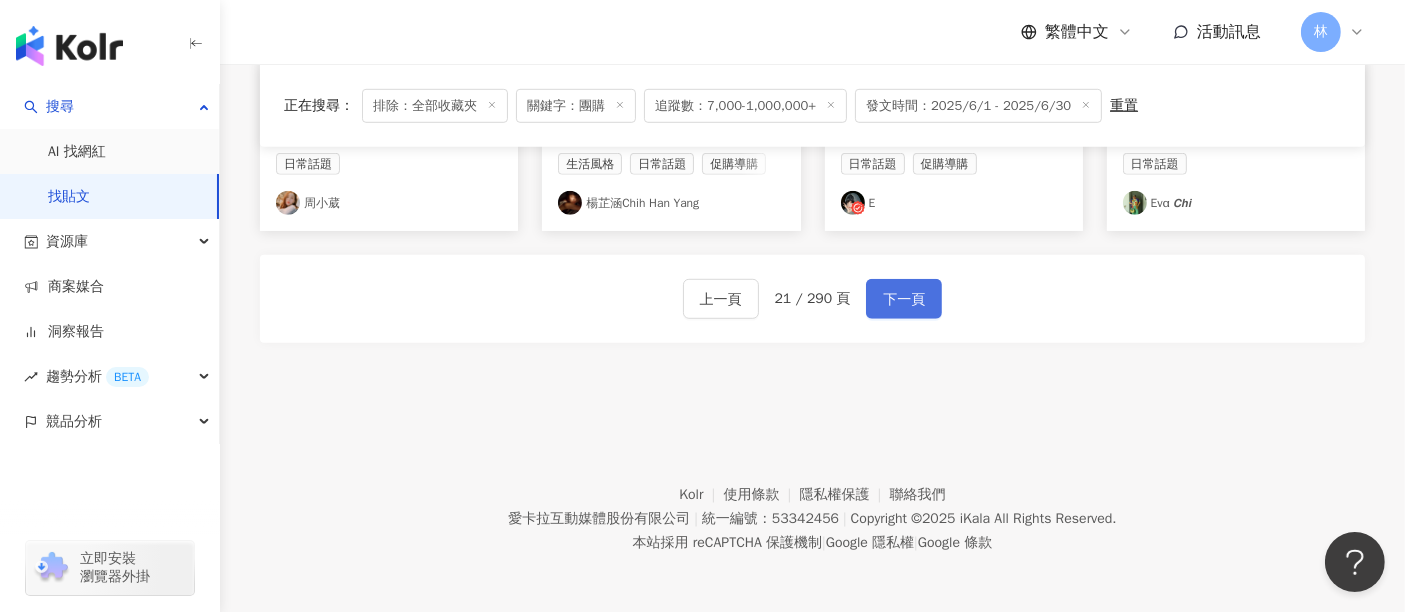 click on "下一頁" at bounding box center (904, 300) 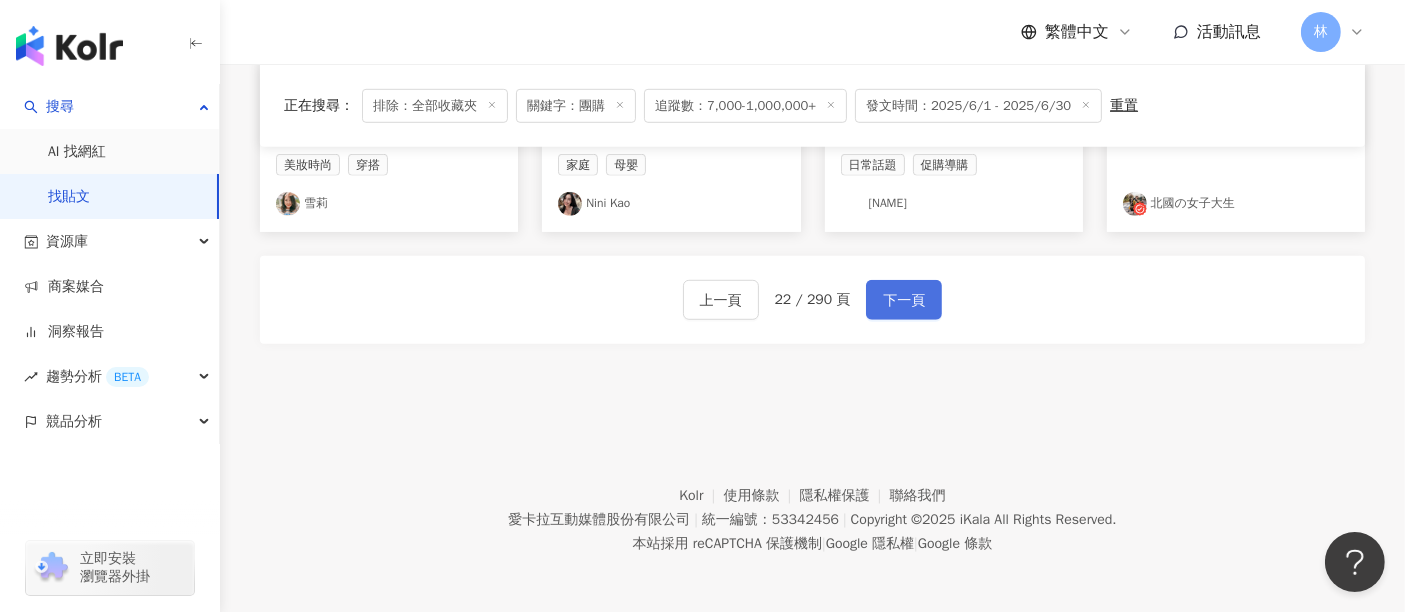 click on "下一頁" at bounding box center (904, 301) 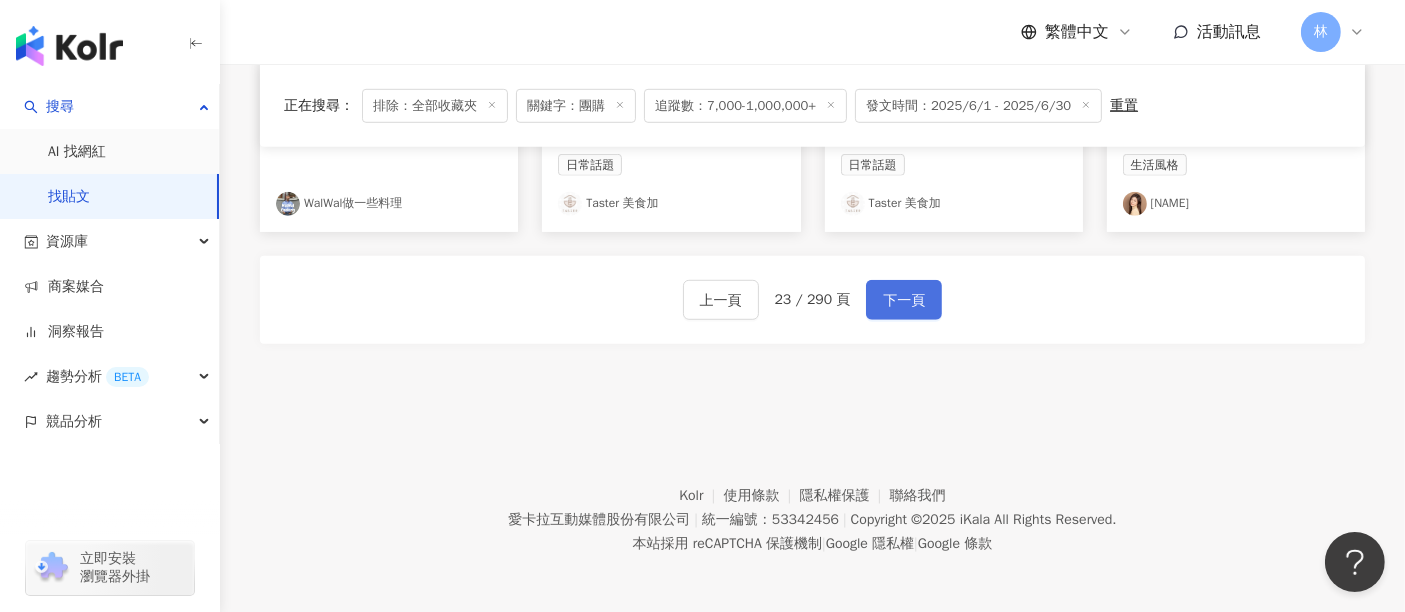 click on "下一頁" at bounding box center [904, 301] 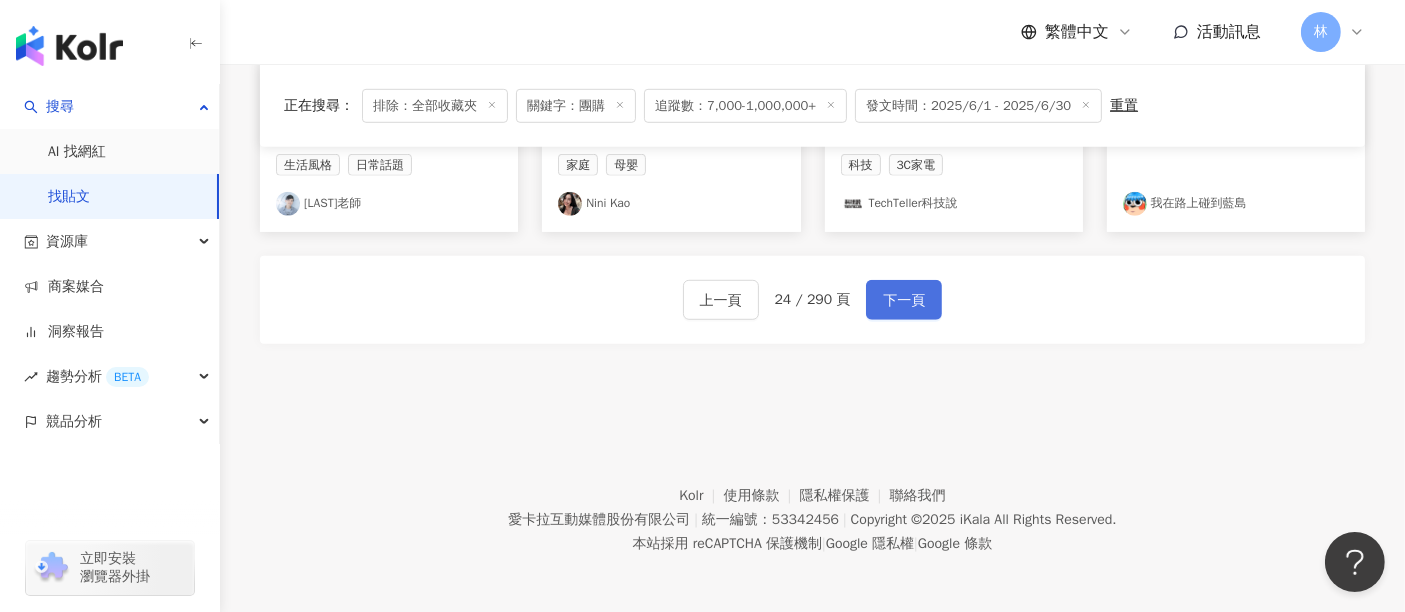 click on "下一頁" at bounding box center (904, 301) 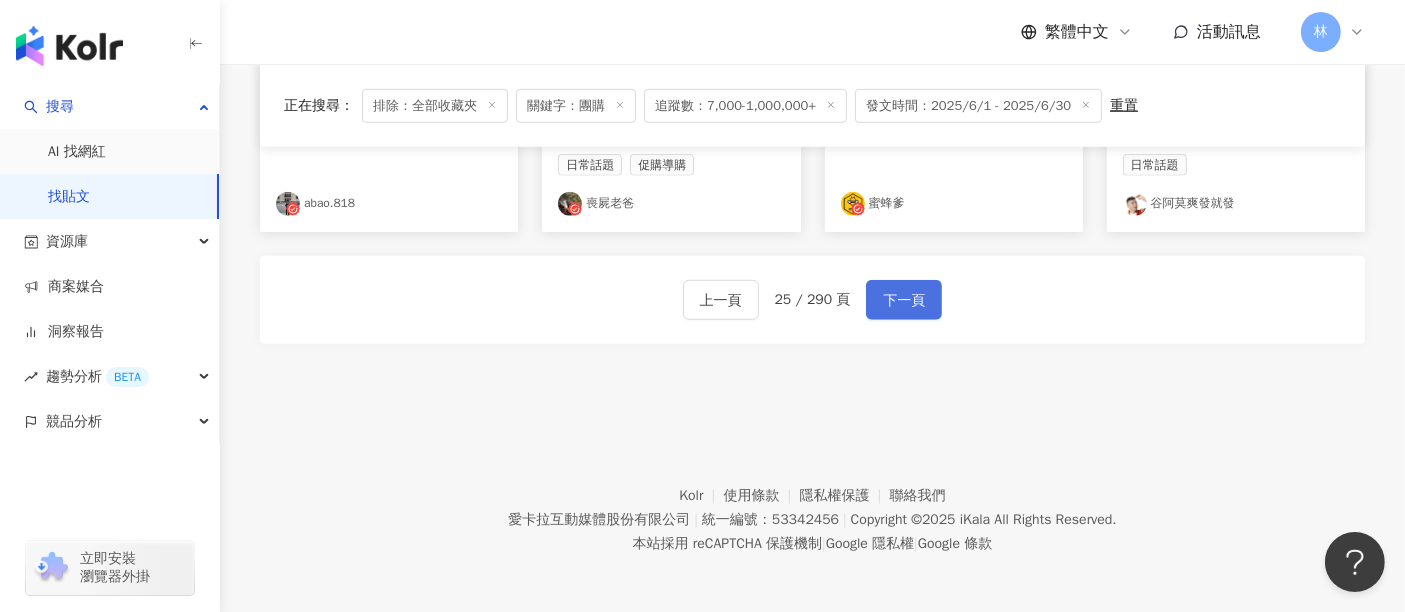 click on "下一頁" at bounding box center (904, 301) 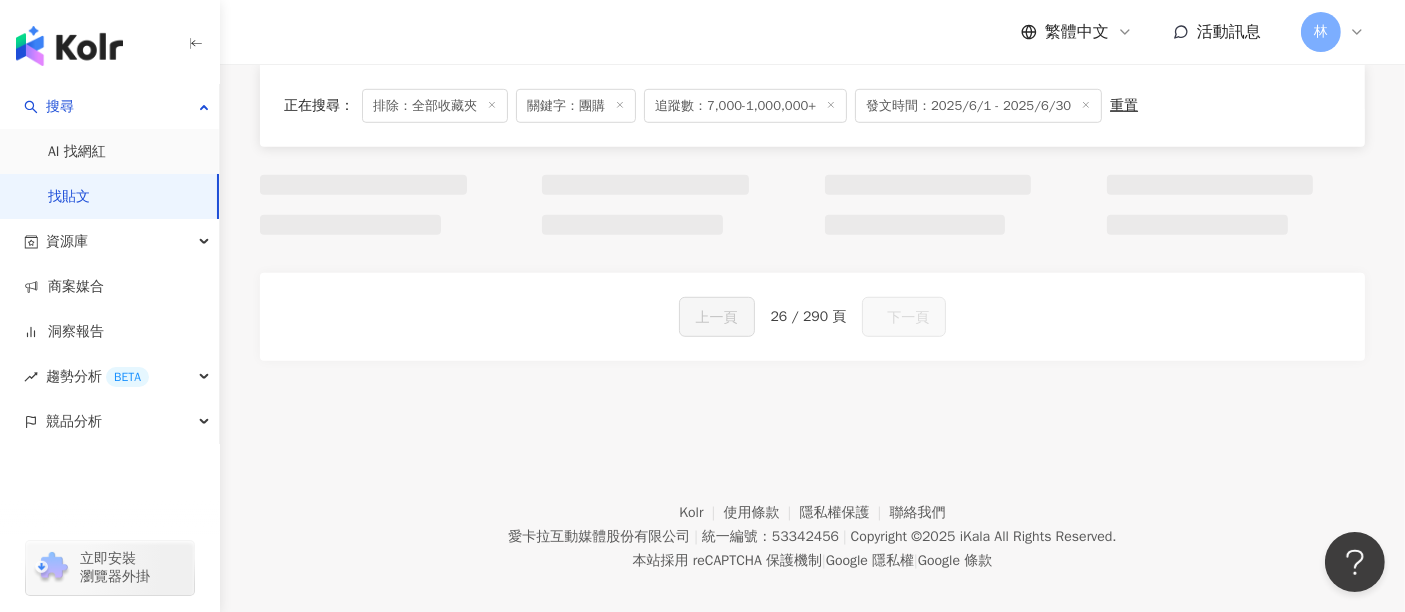scroll, scrollTop: 1325, scrollLeft: 0, axis: vertical 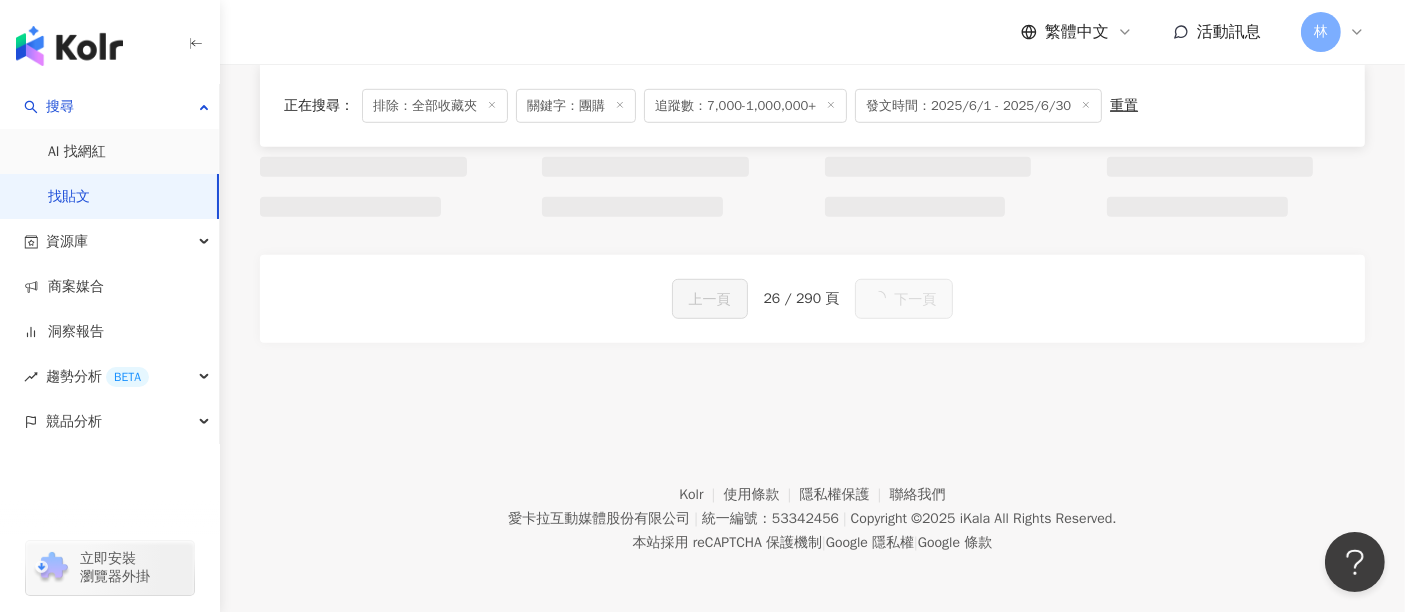 click on "下一頁" at bounding box center [904, 299] 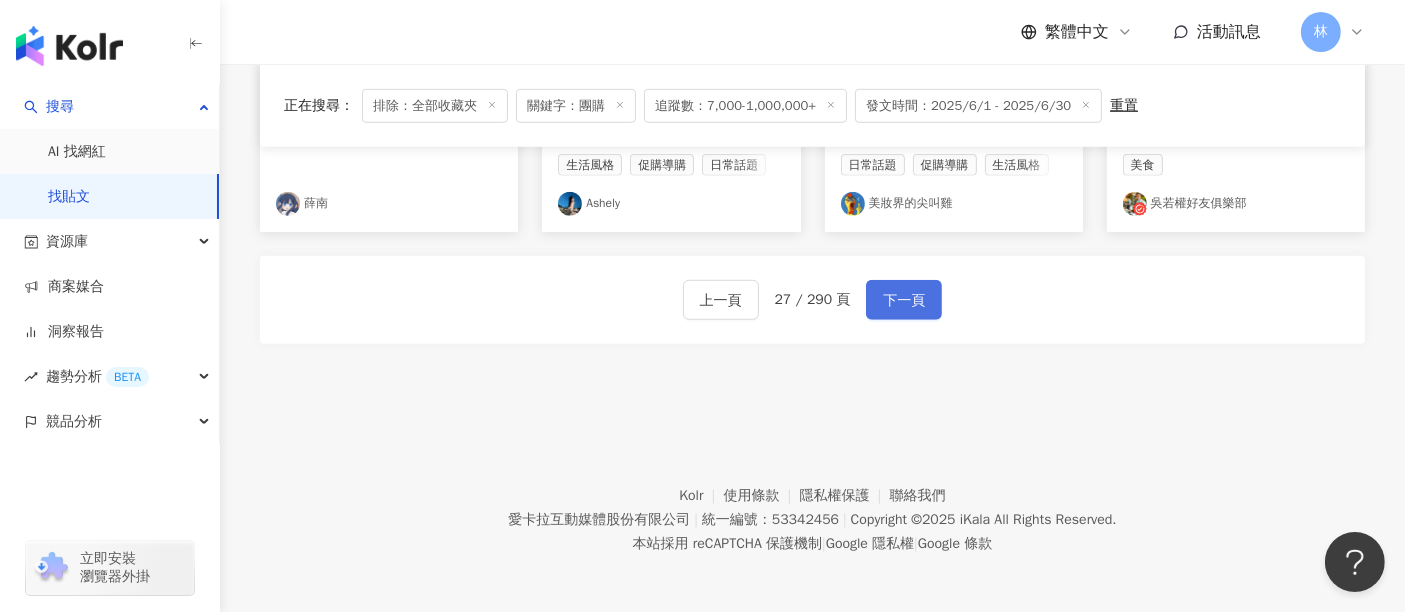 click on "下一頁" at bounding box center [904, 301] 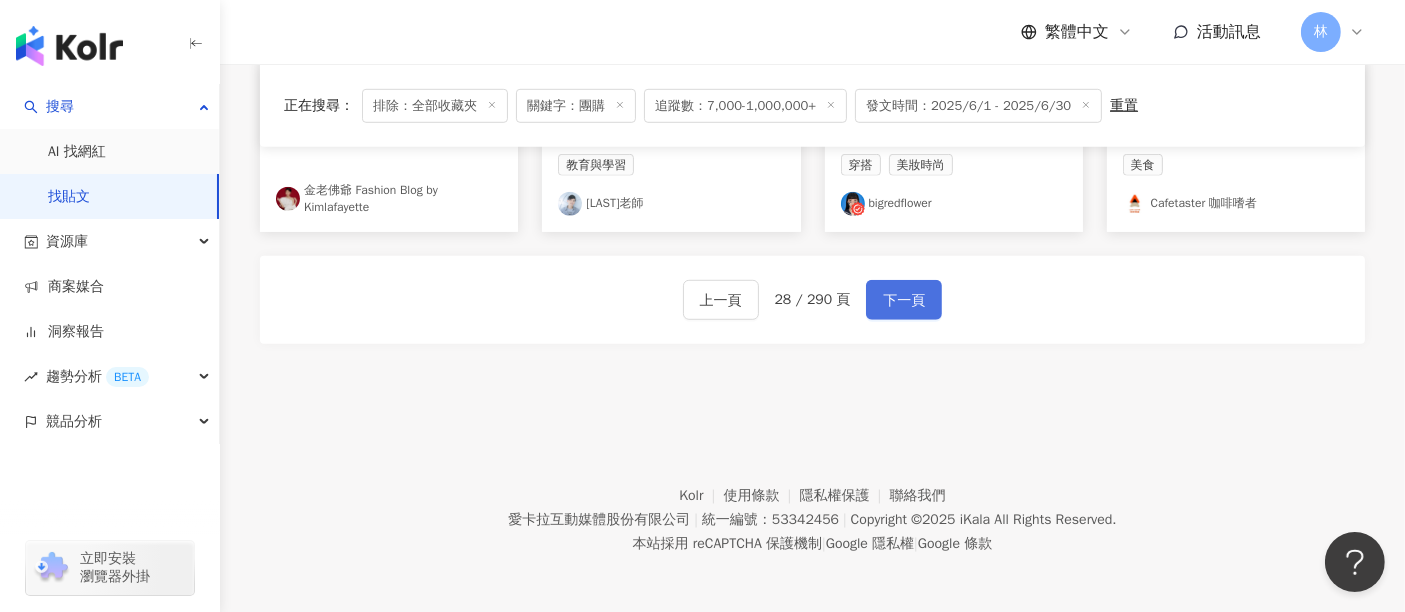 click on "下一頁" at bounding box center (904, 301) 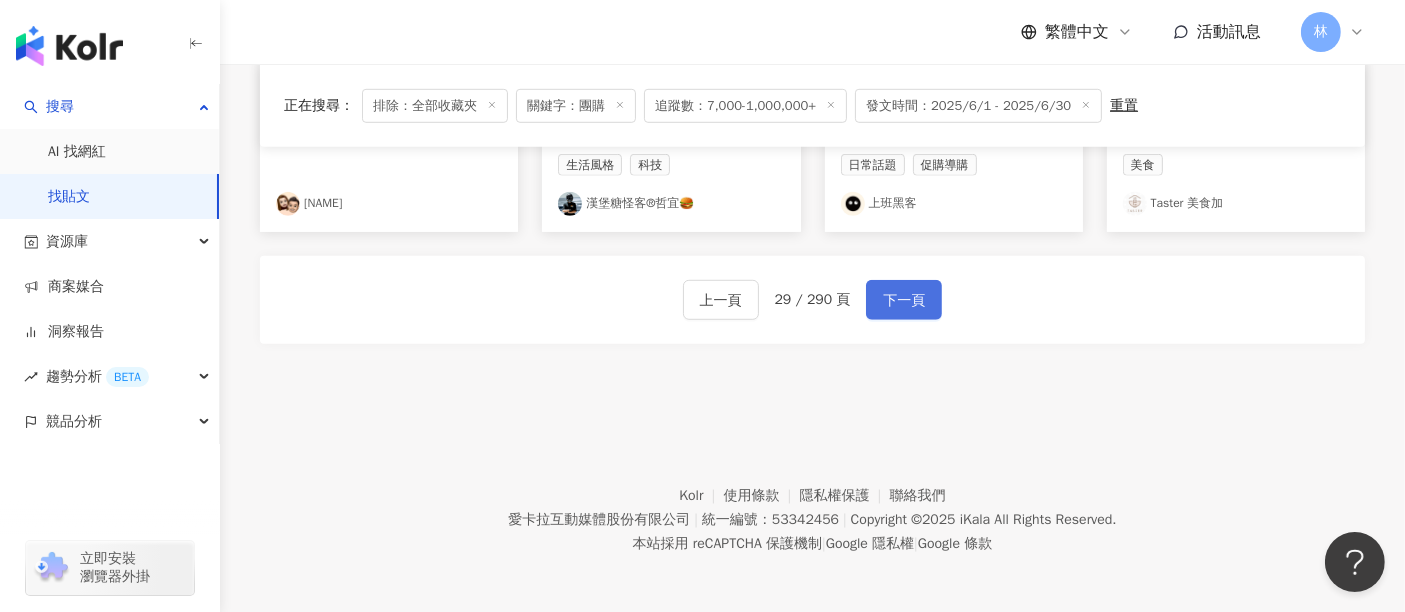 click on "下一頁" at bounding box center (904, 301) 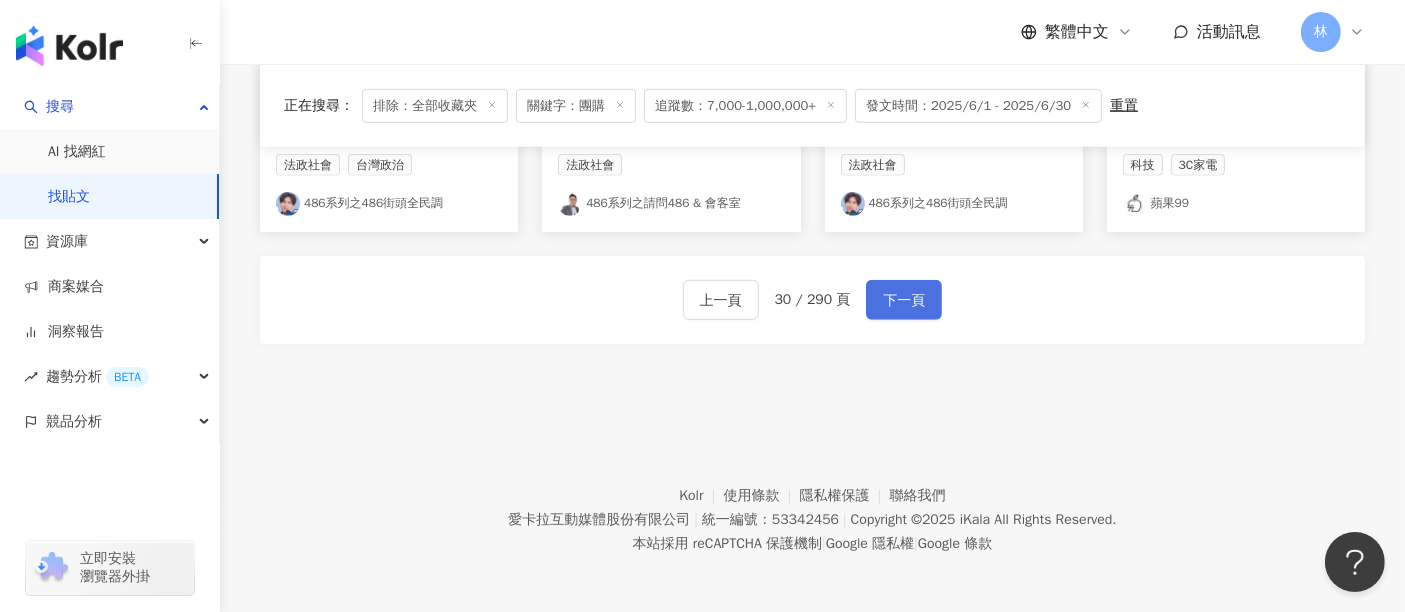click on "下一頁" at bounding box center [904, 301] 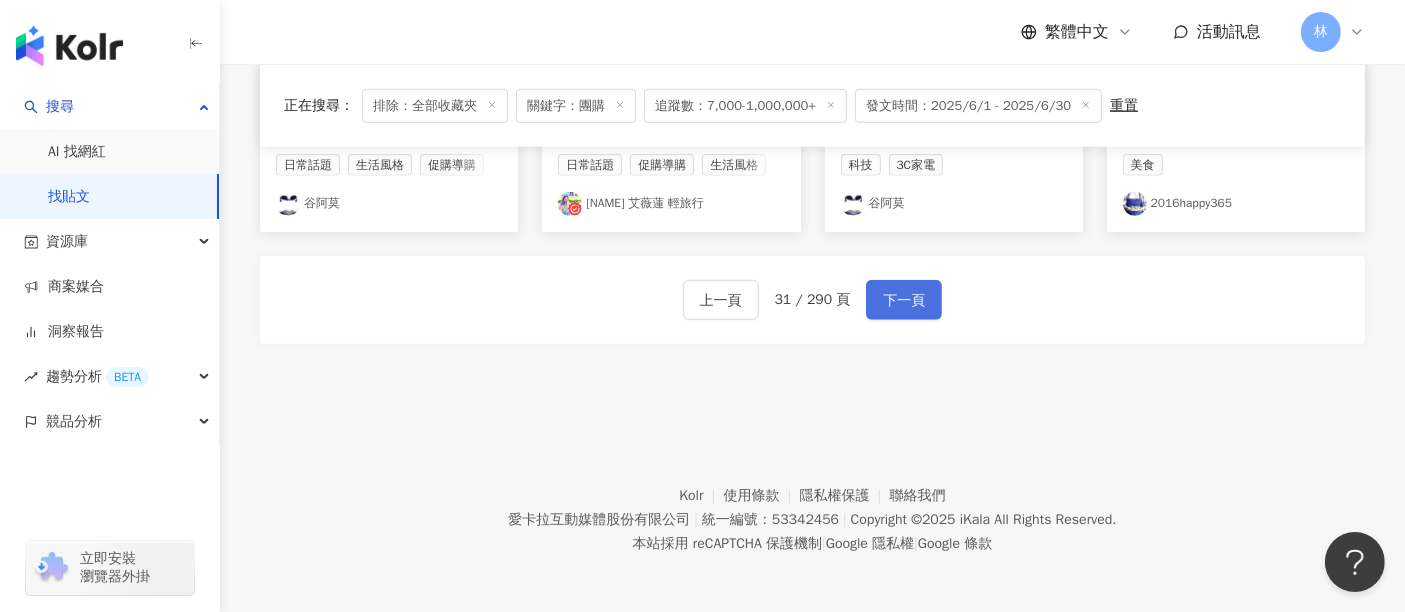 click on "下一頁" at bounding box center (904, 301) 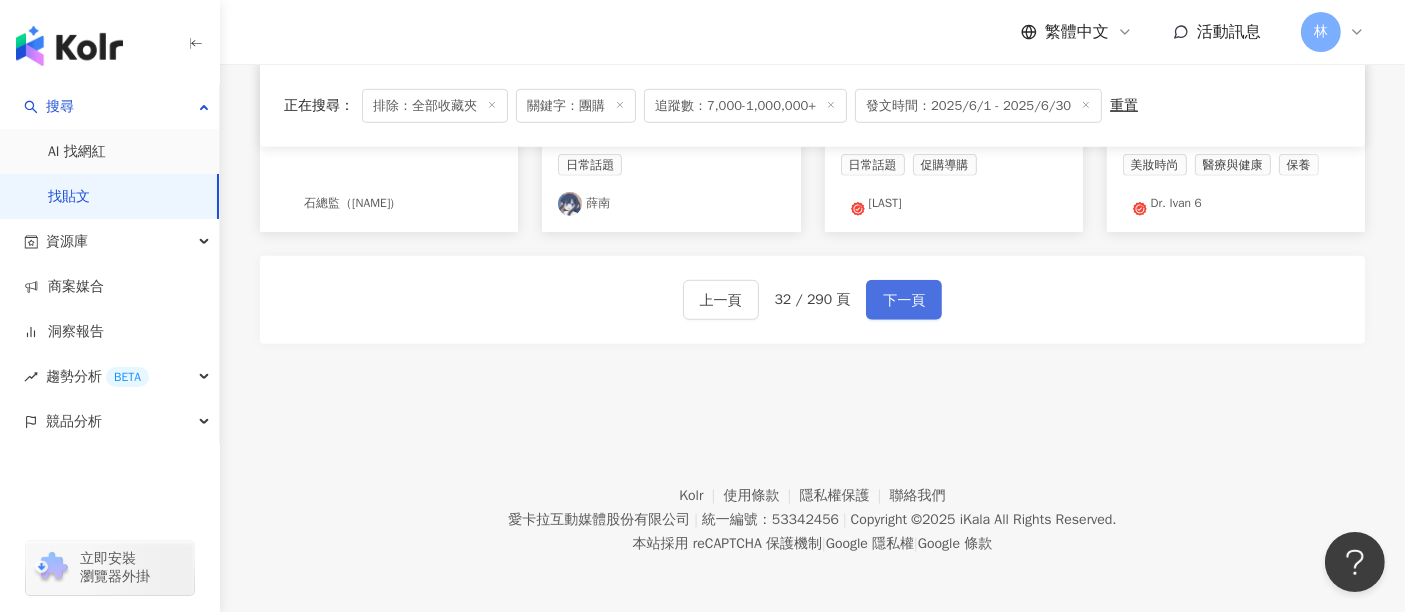 click on "下一頁" at bounding box center (904, 301) 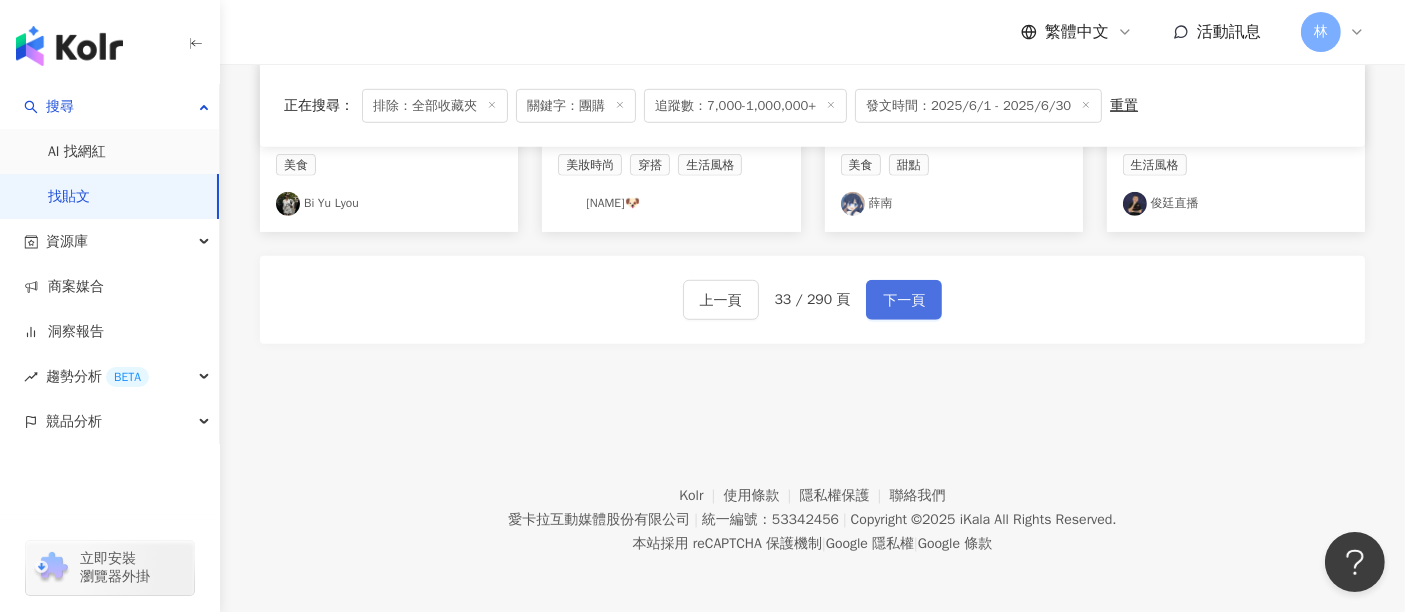 click on "下一頁" at bounding box center [904, 301] 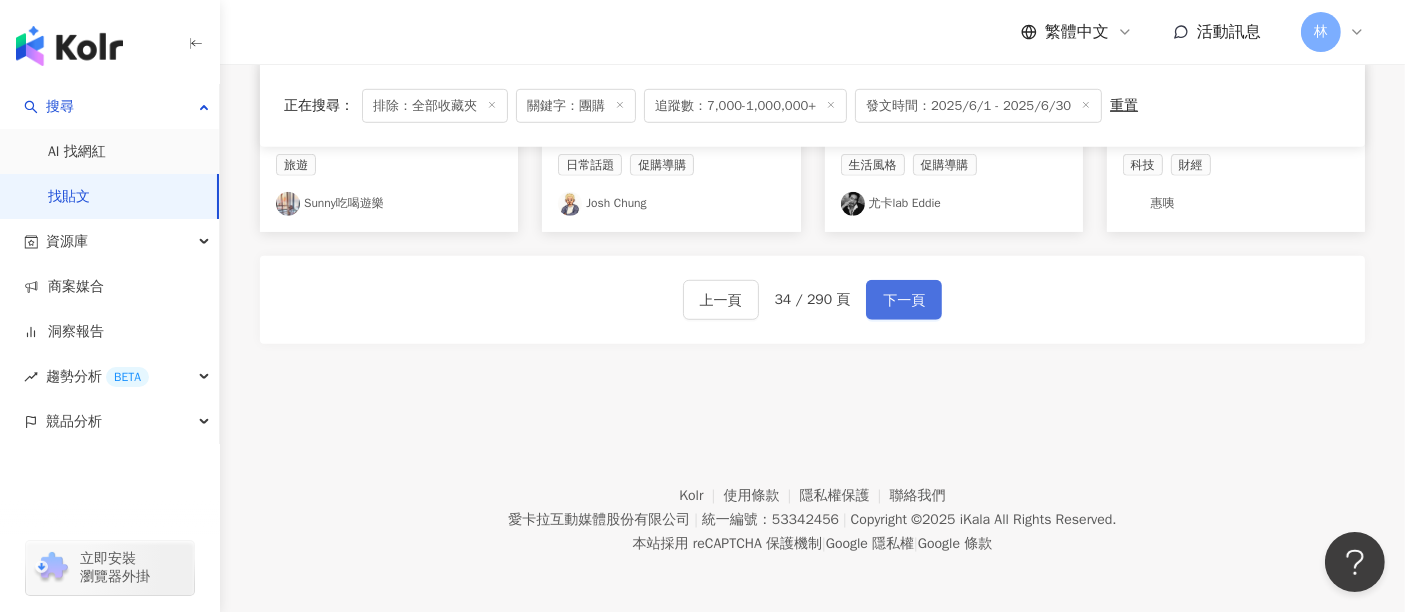 click on "下一頁" at bounding box center [904, 301] 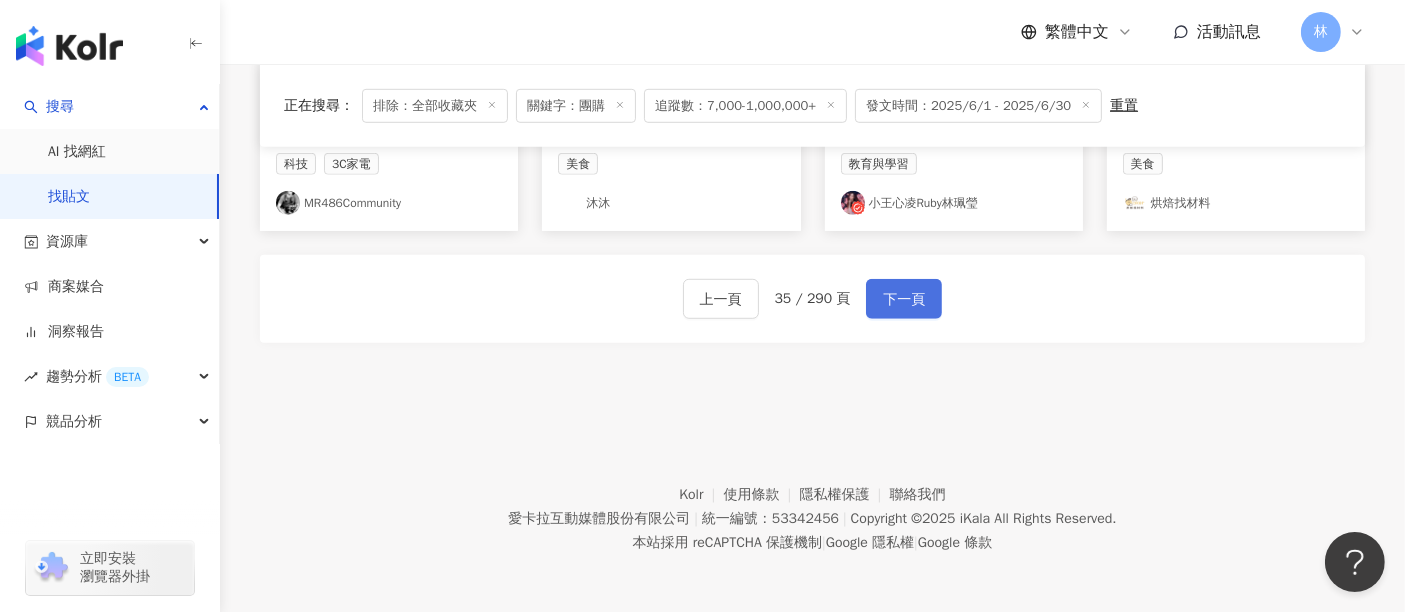 click on "下一頁" at bounding box center [904, 300] 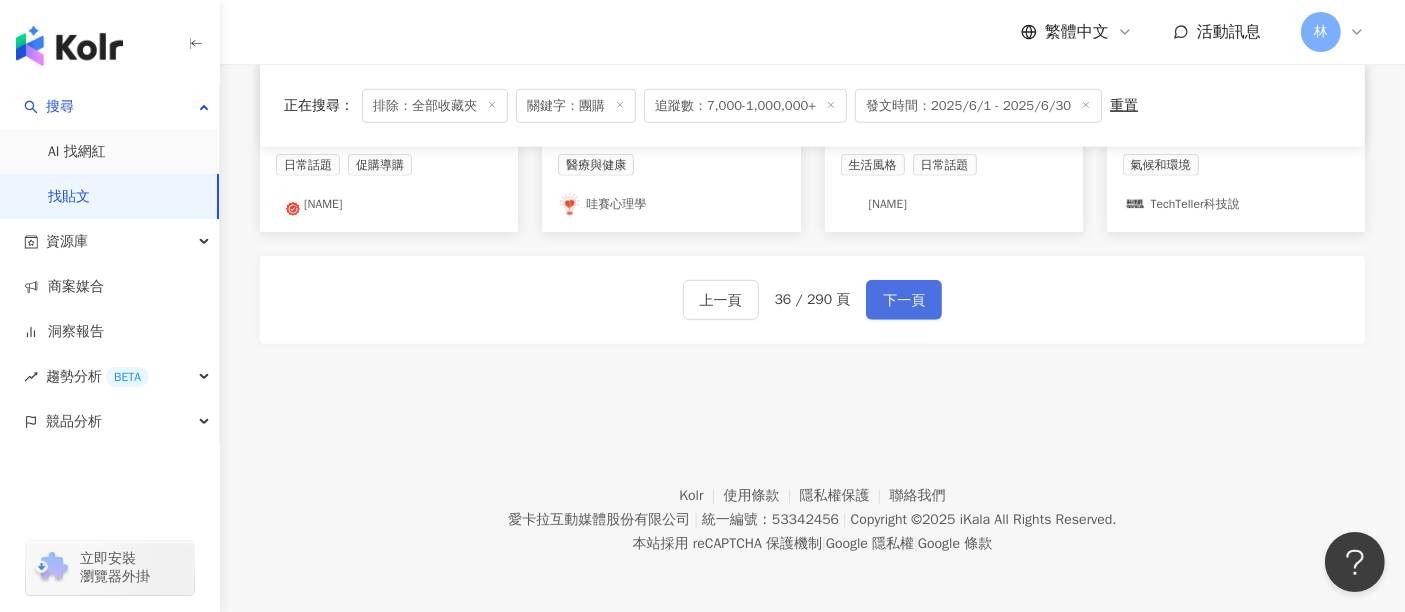 click on "下一頁" at bounding box center (904, 301) 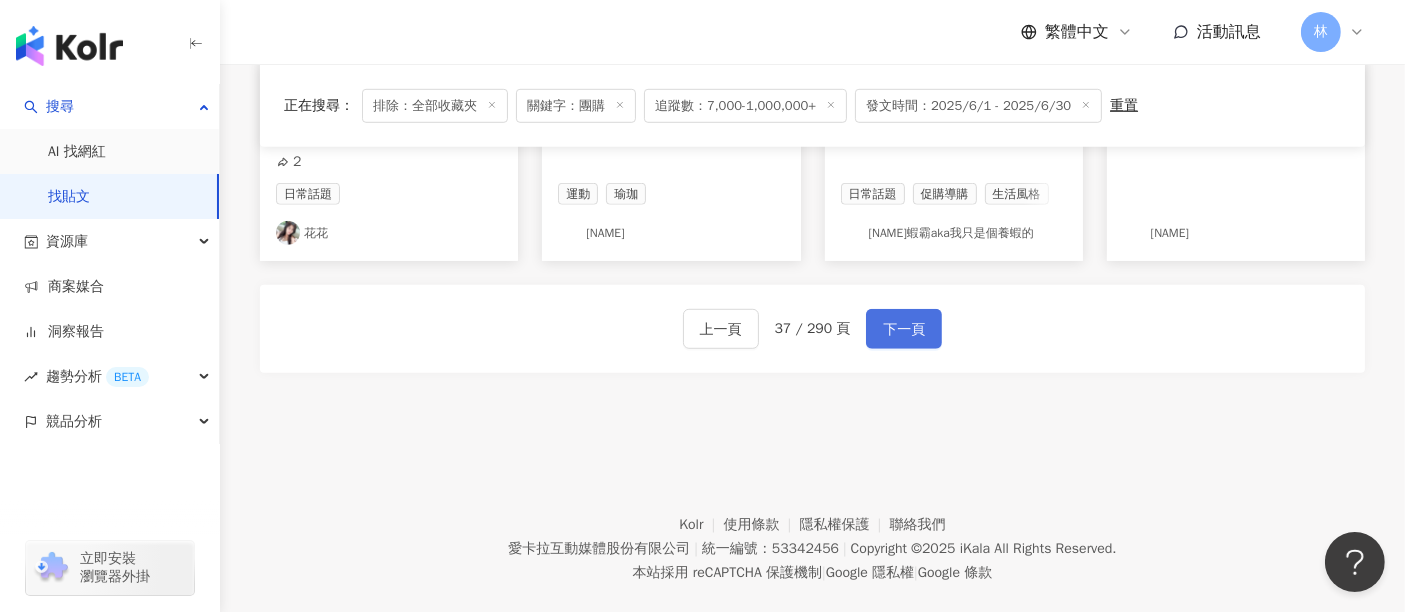 click on "下一頁" at bounding box center [904, 330] 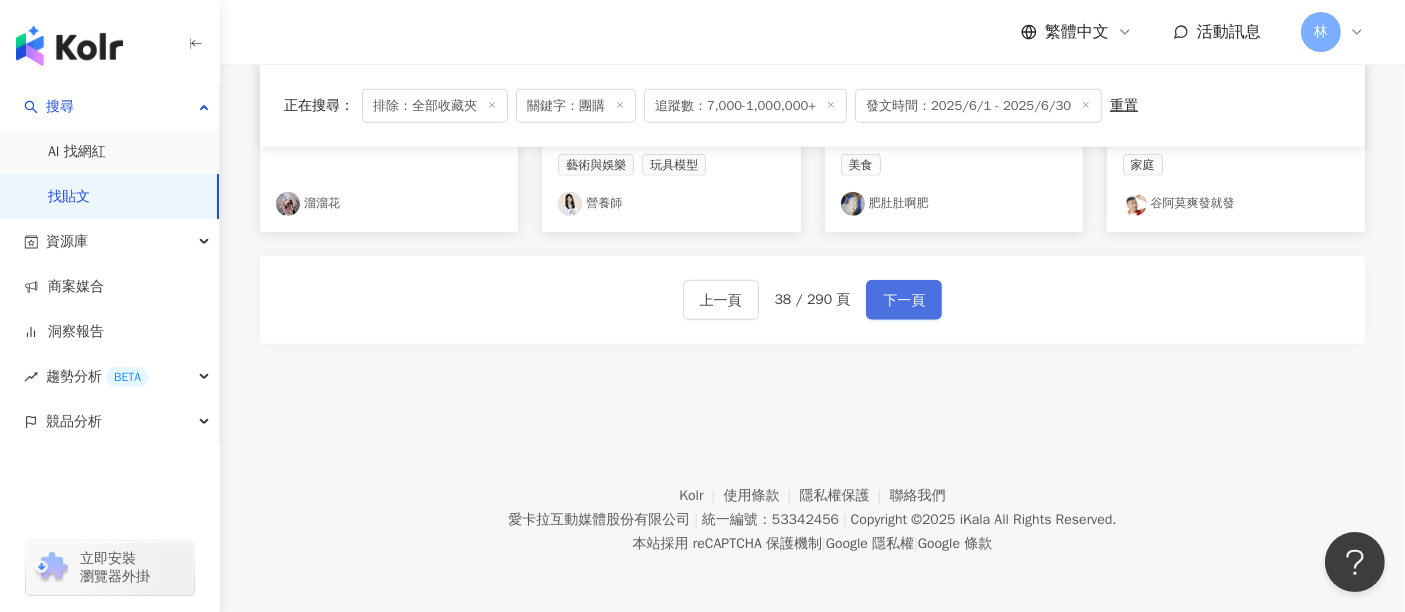 click on "下一頁" at bounding box center [904, 301] 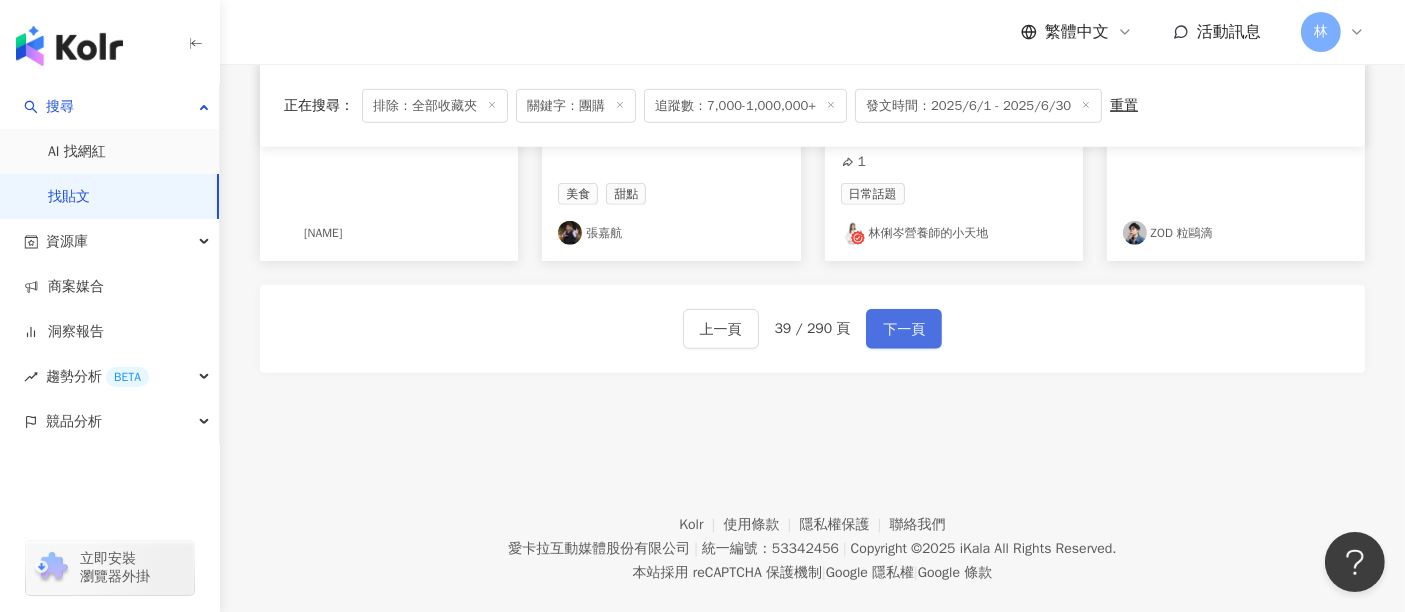 click on "下一頁" at bounding box center [904, 330] 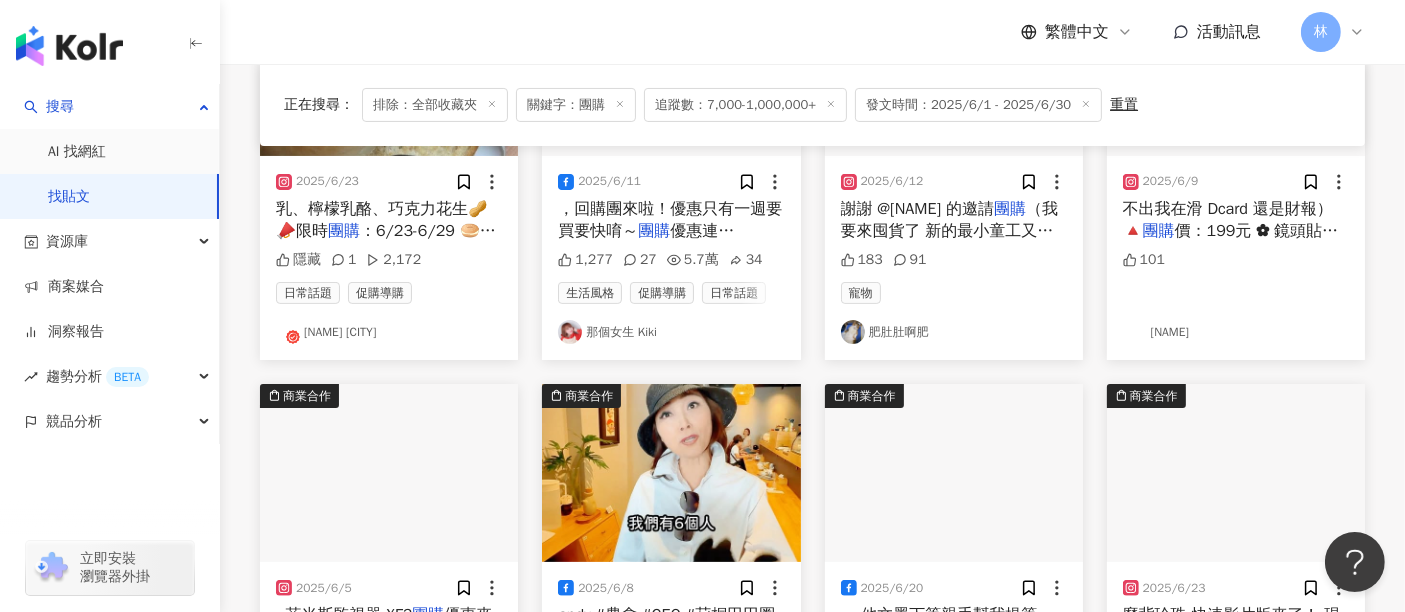 scroll, scrollTop: 0, scrollLeft: 0, axis: both 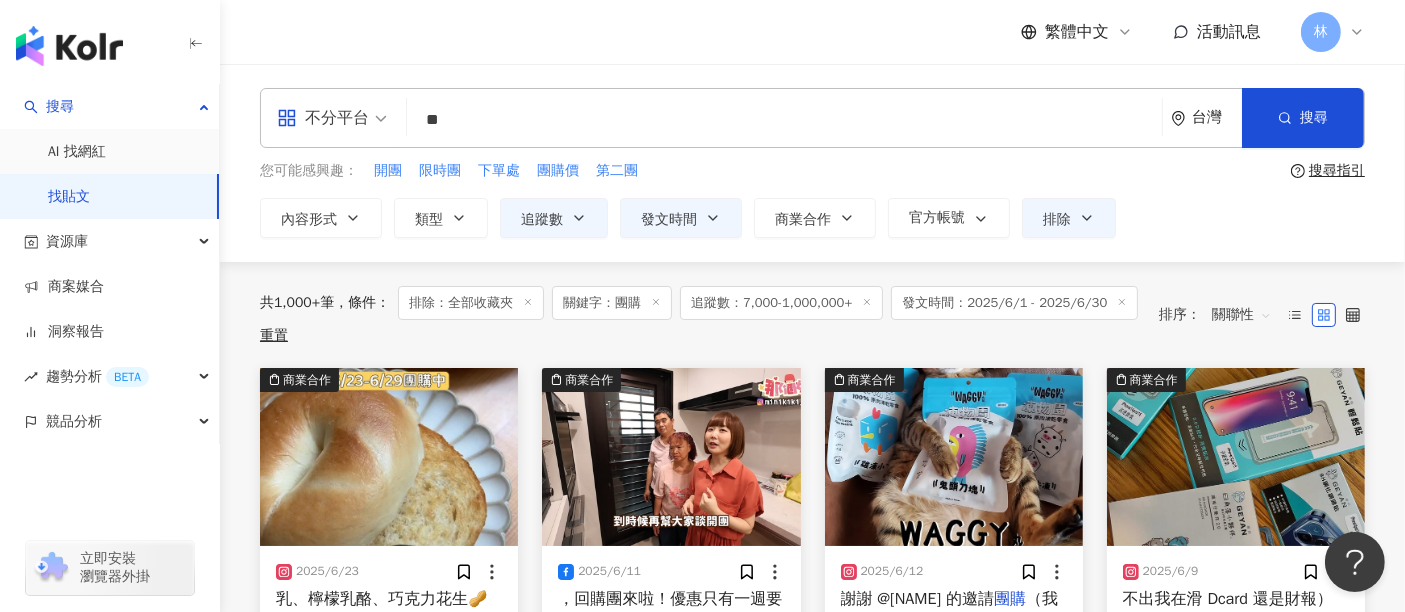 click on "共  1,000+  筆 條件 ： 排除：全部收藏夾 關鍵字：團購 追蹤數：7,000-1,000,000+ 發文時間：2025/6/1 - 2025/6/30 重置 排序： 關聯性" at bounding box center [812, 315] 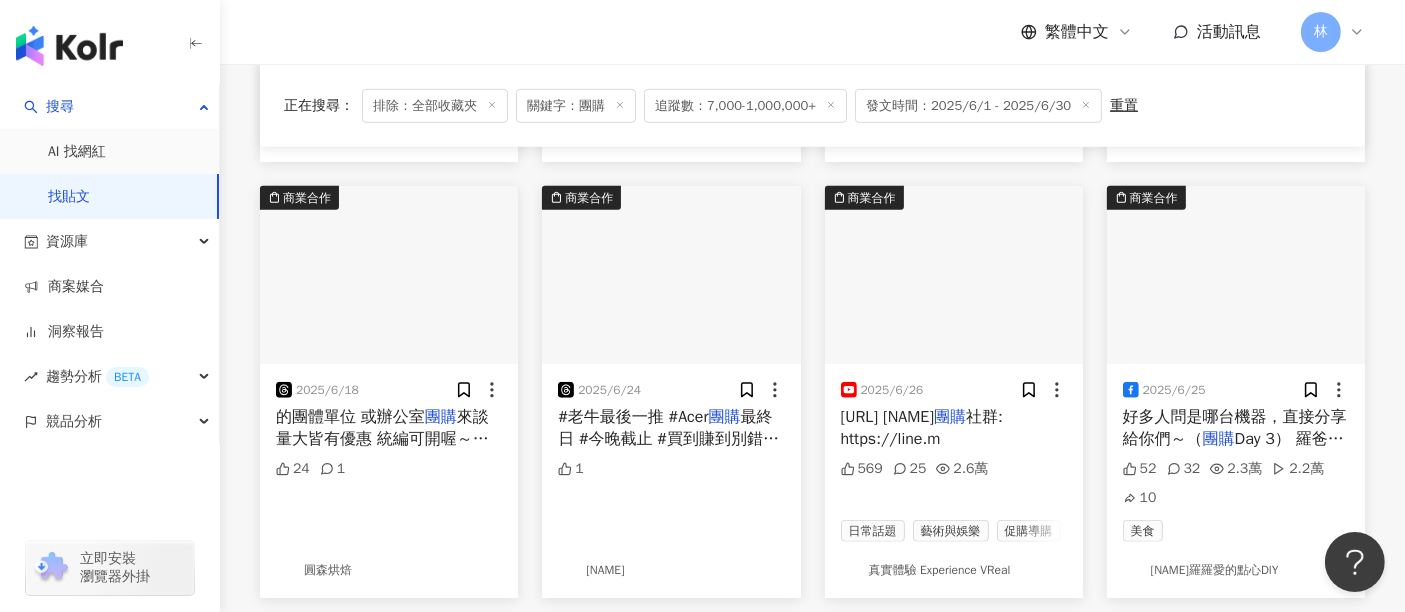 scroll, scrollTop: 1366, scrollLeft: 0, axis: vertical 